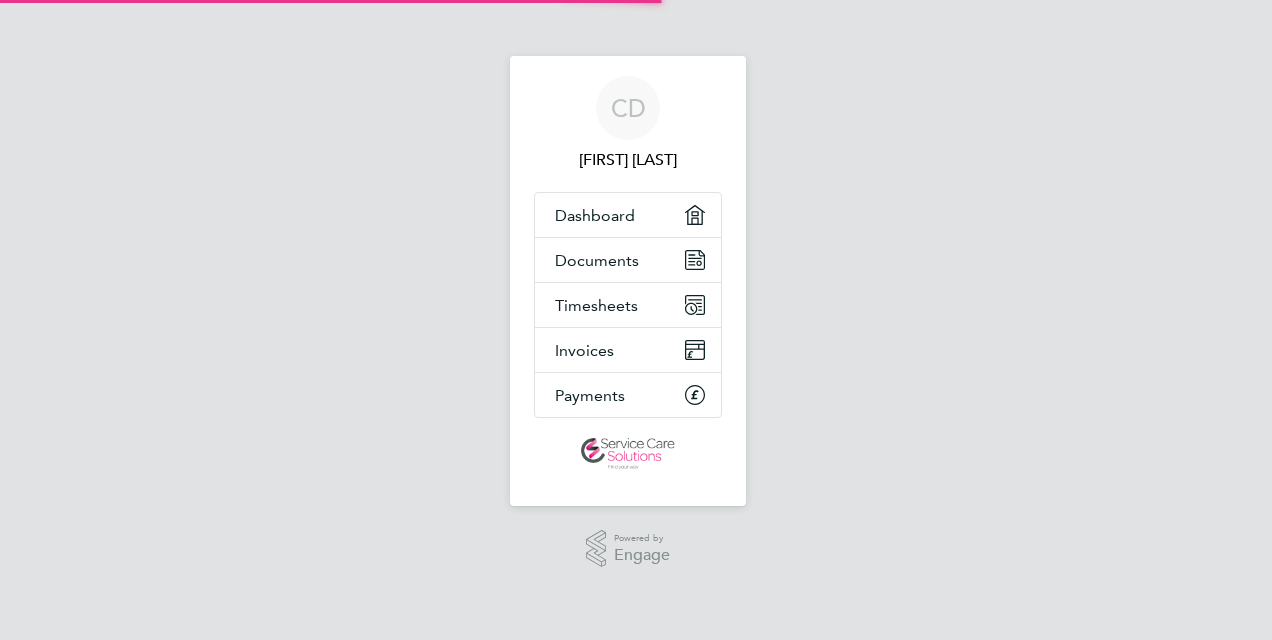 scroll, scrollTop: 0, scrollLeft: 0, axis: both 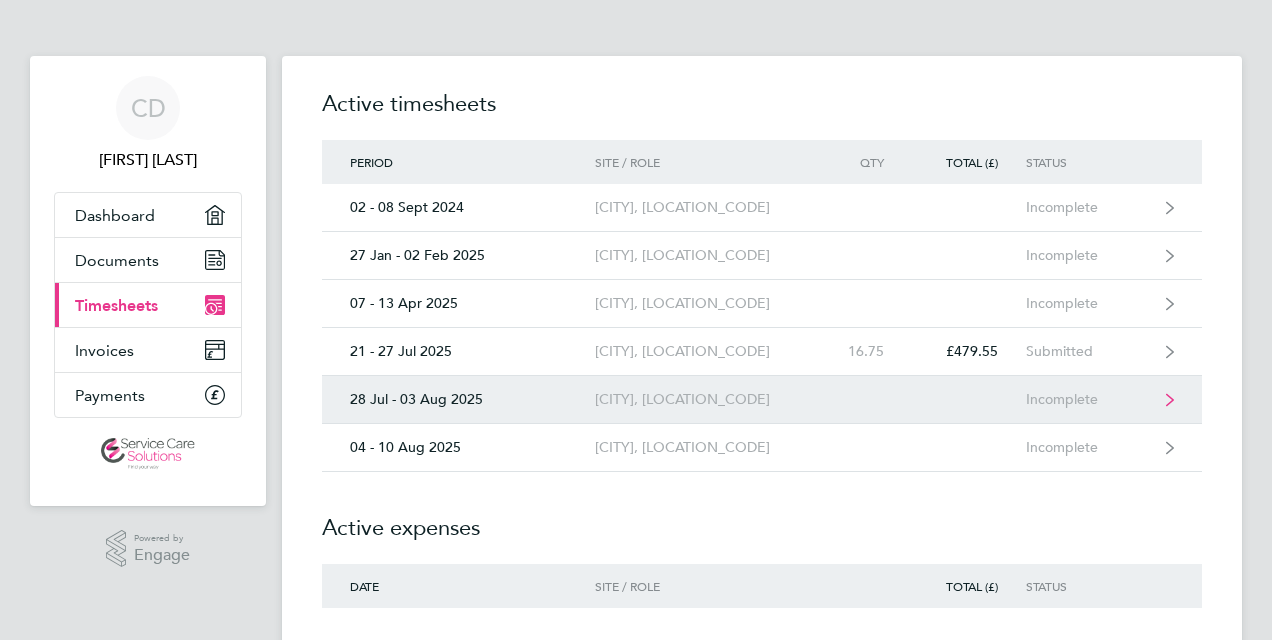 click on "[CITY], [LOCATION_CODE]" 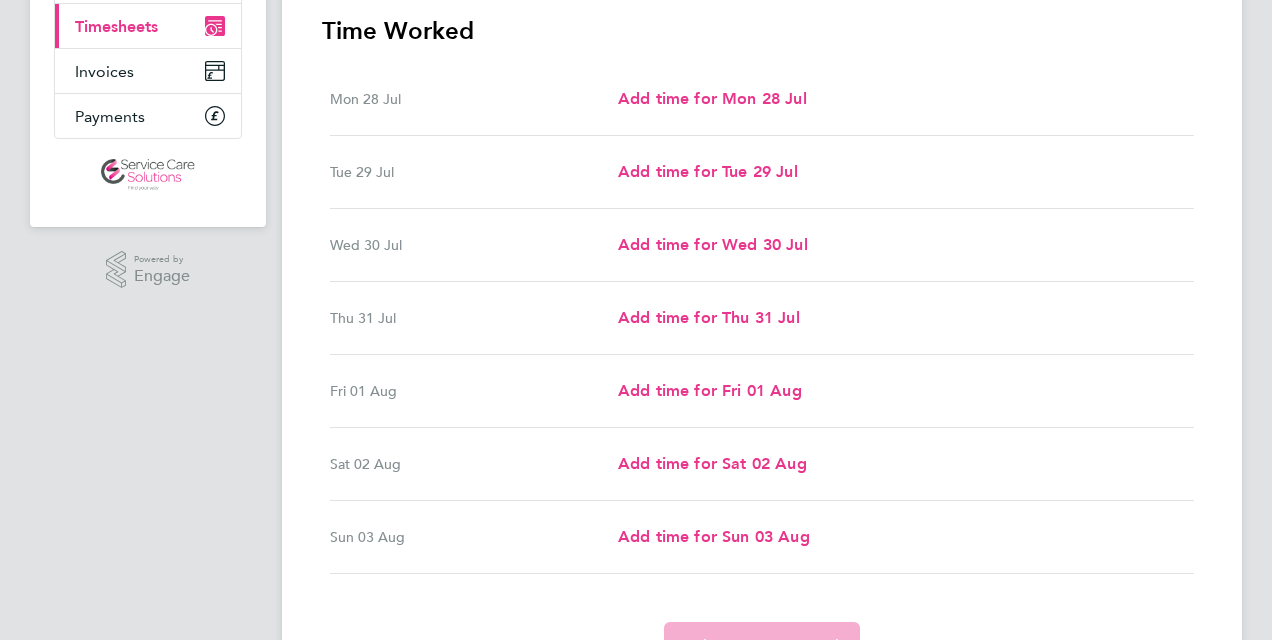 scroll, scrollTop: 283, scrollLeft: 0, axis: vertical 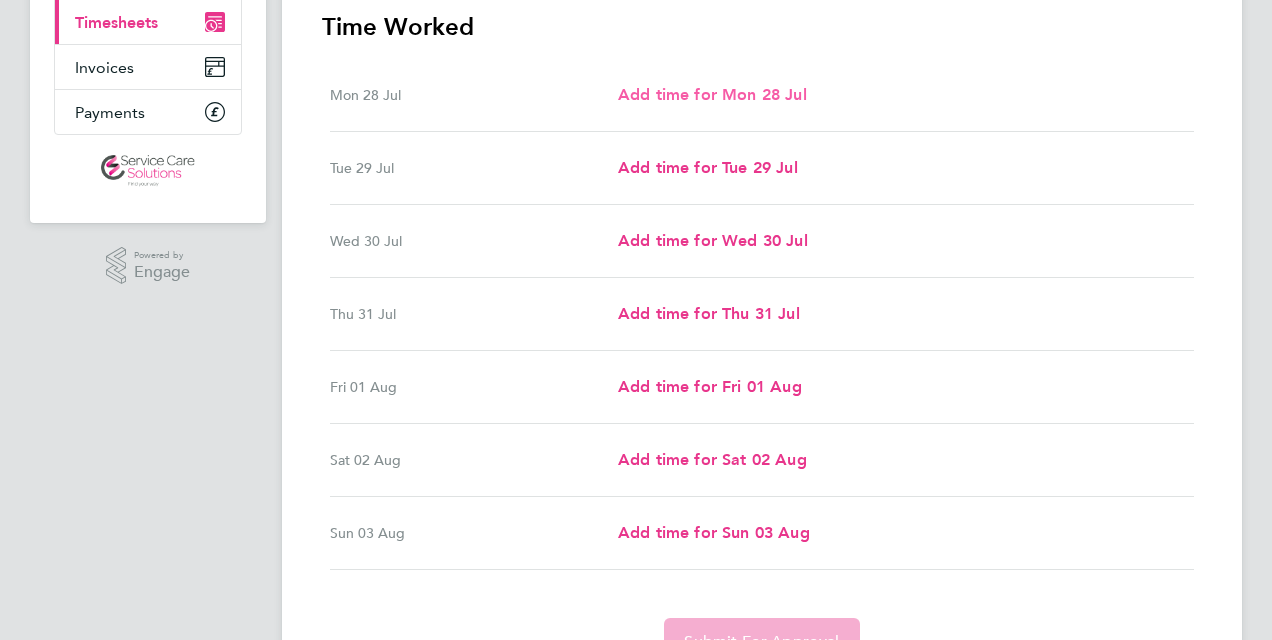 click on "Add time for Mon 28 Jul" at bounding box center (712, 94) 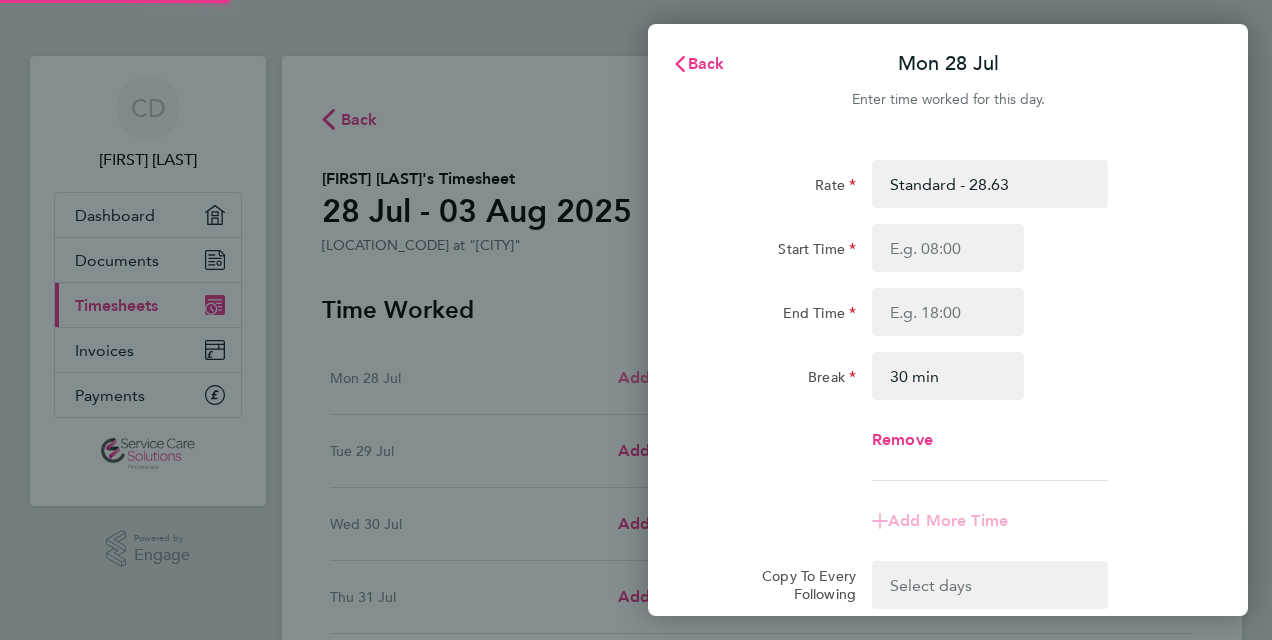 scroll, scrollTop: 0, scrollLeft: 0, axis: both 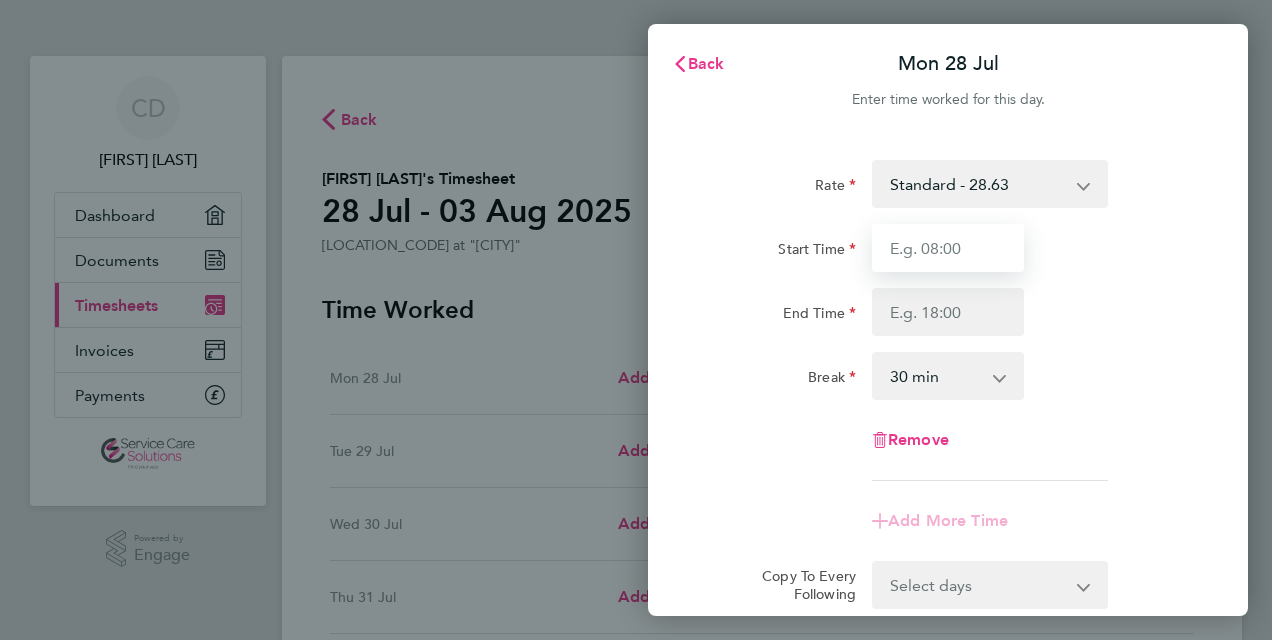 click on "Start Time" at bounding box center (948, 248) 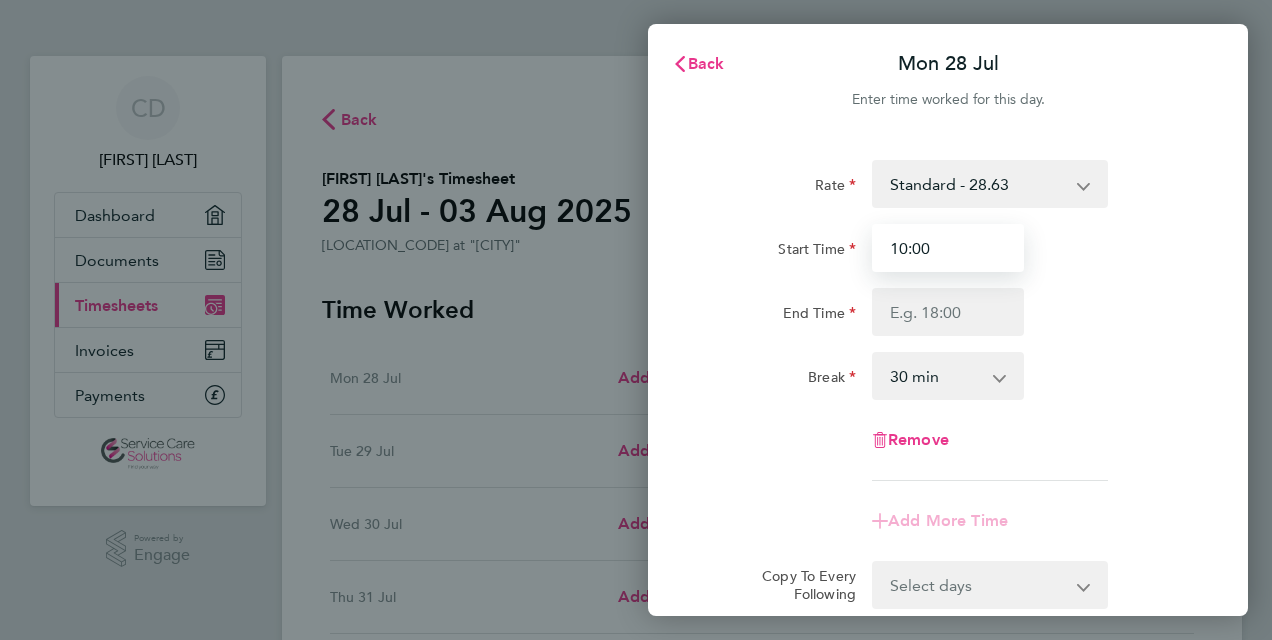 type on "10:00" 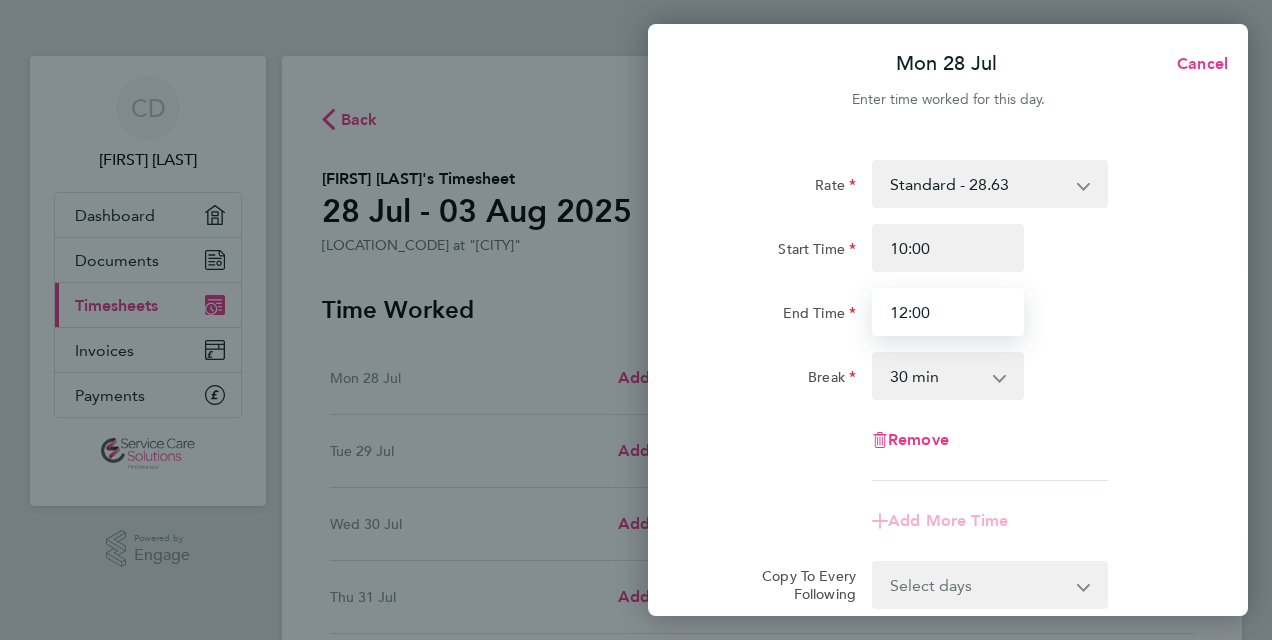 type on "12:00" 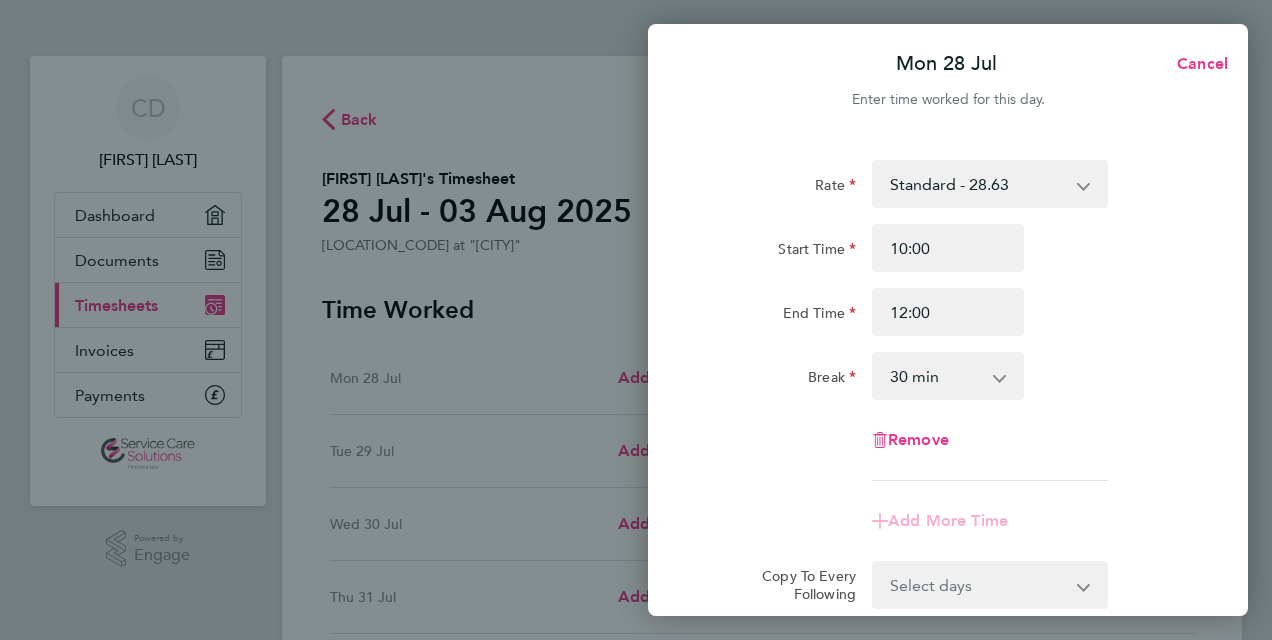 click on "0 min   15 min   30 min   45 min   60 min   75 min   90 min" at bounding box center (936, 376) 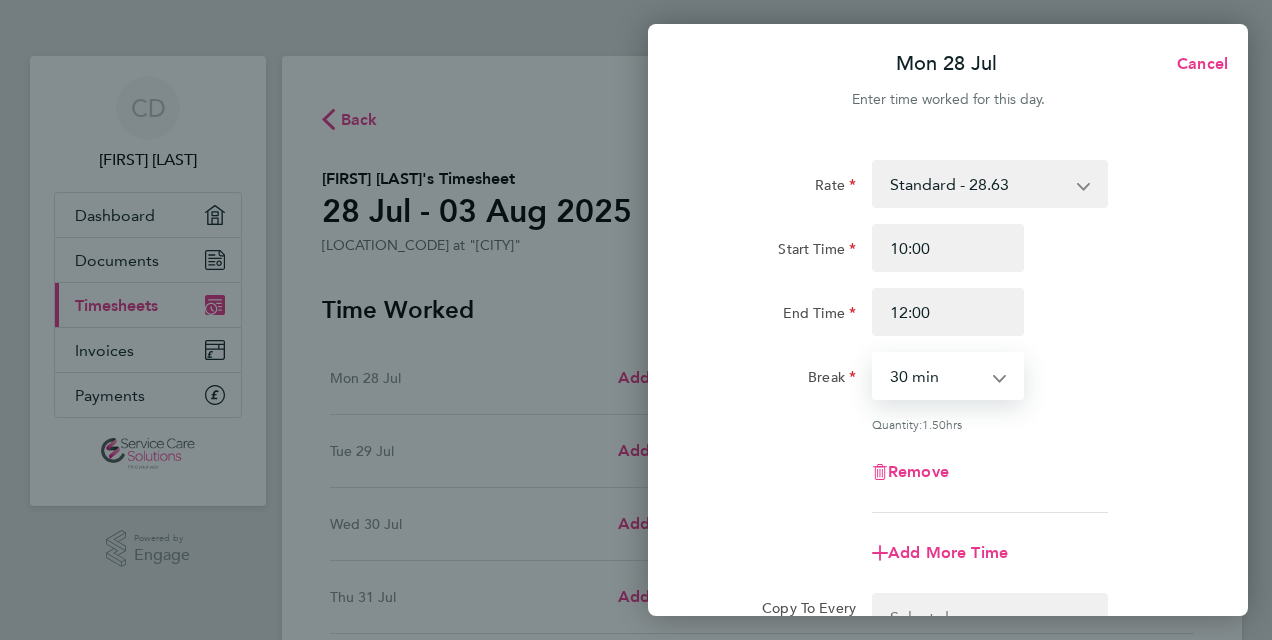 select on "0" 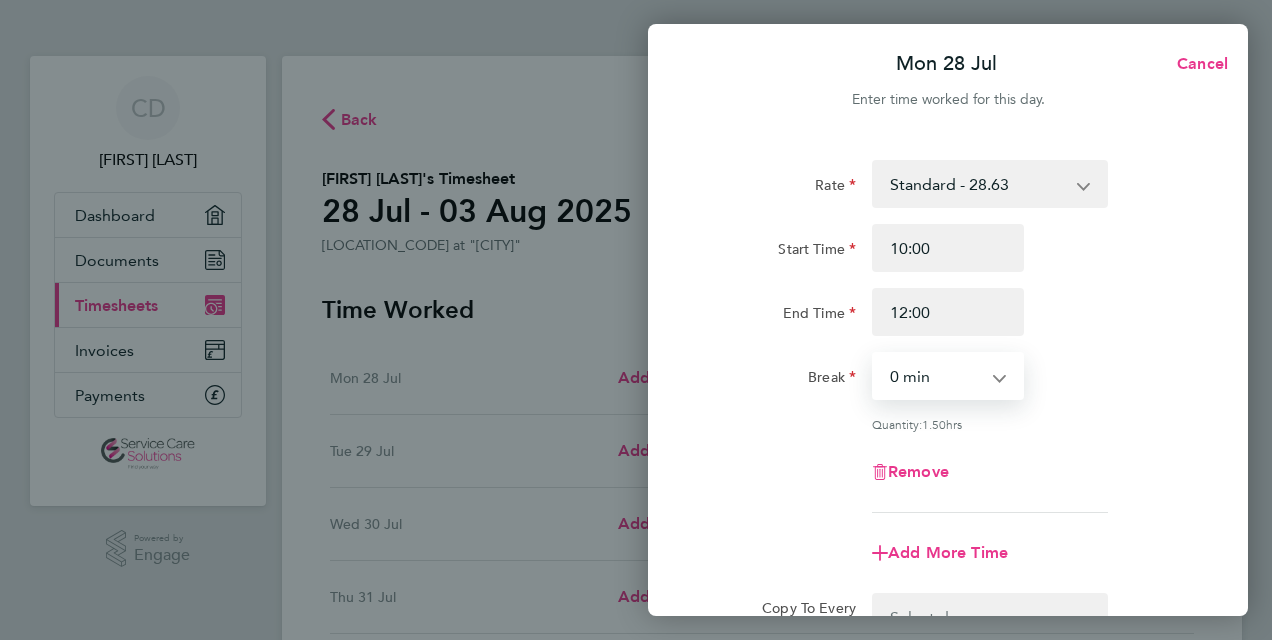 click on "0 min   15 min   30 min   45 min   60 min   75 min   90 min" at bounding box center [936, 376] 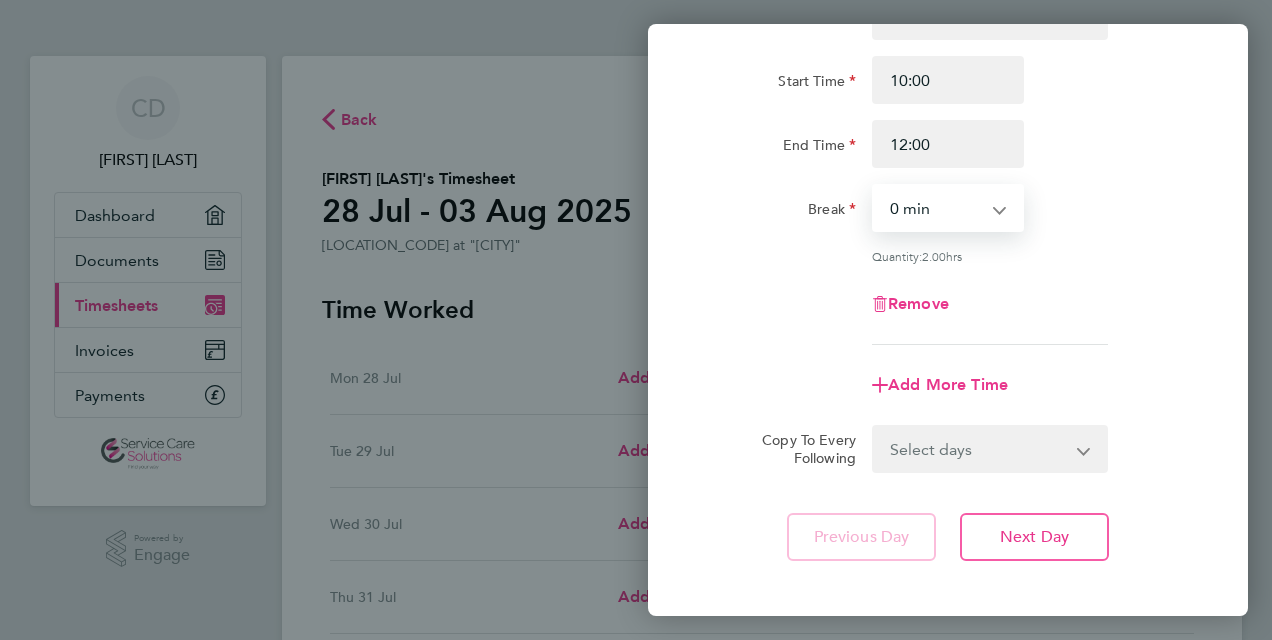 scroll, scrollTop: 182, scrollLeft: 0, axis: vertical 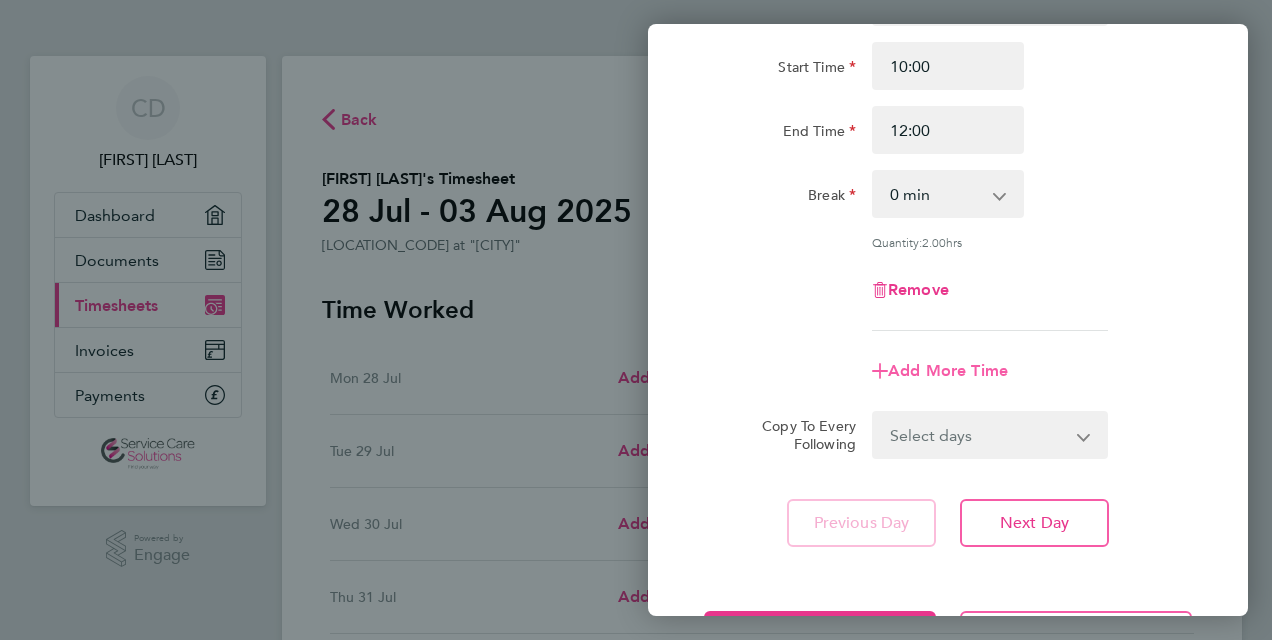 click on "Add More Time" 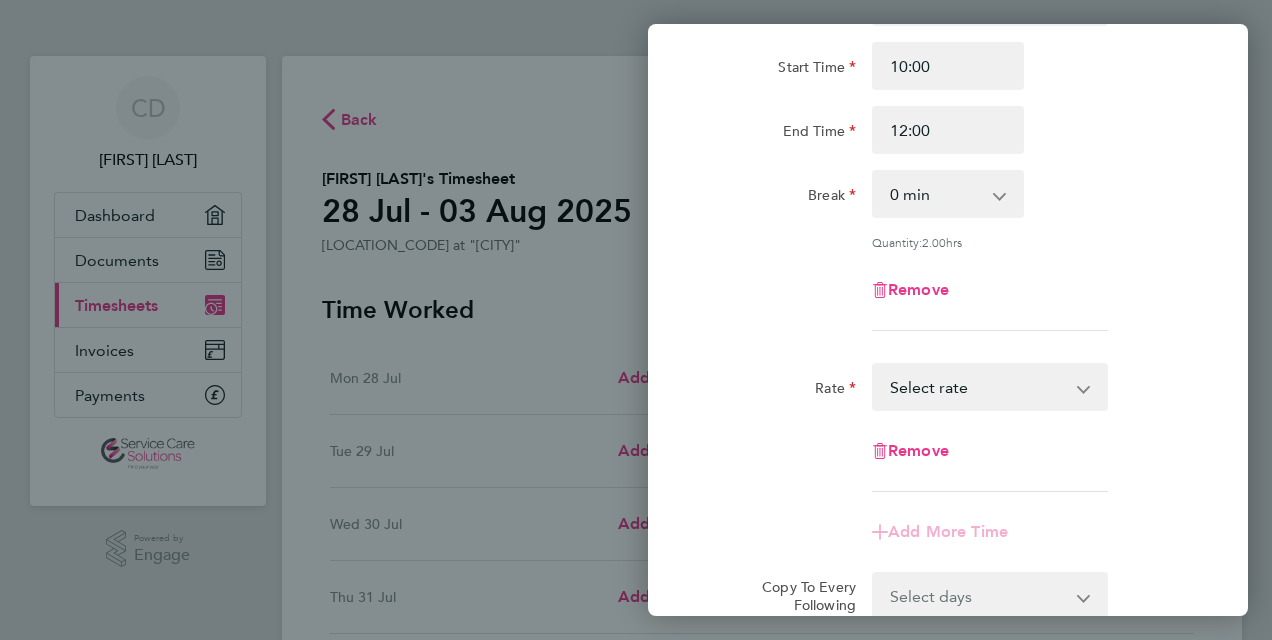 click on "Standard - 28.63   Select rate" at bounding box center (978, 387) 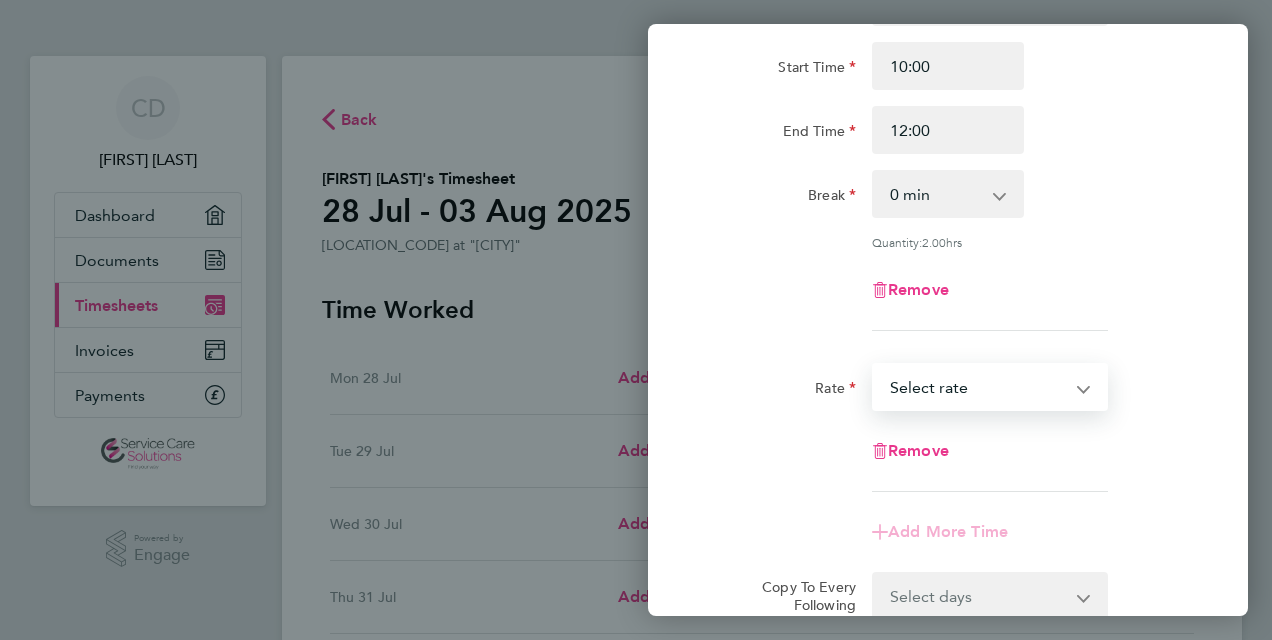select on "30" 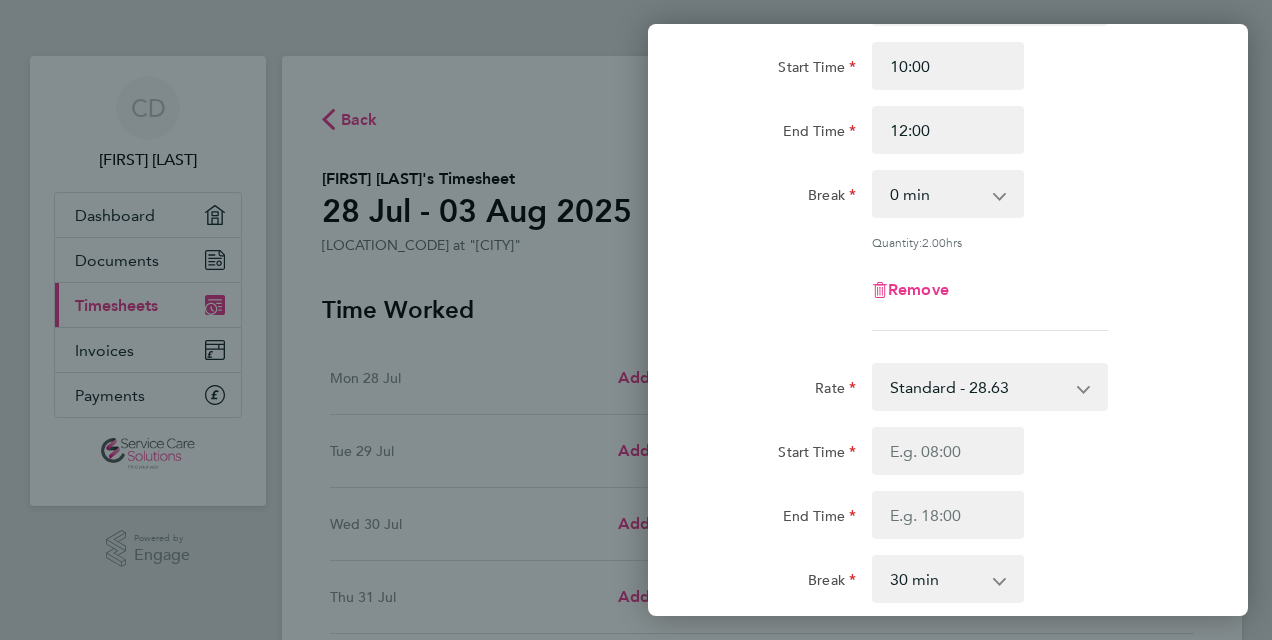 scroll, scrollTop: 433, scrollLeft: 0, axis: vertical 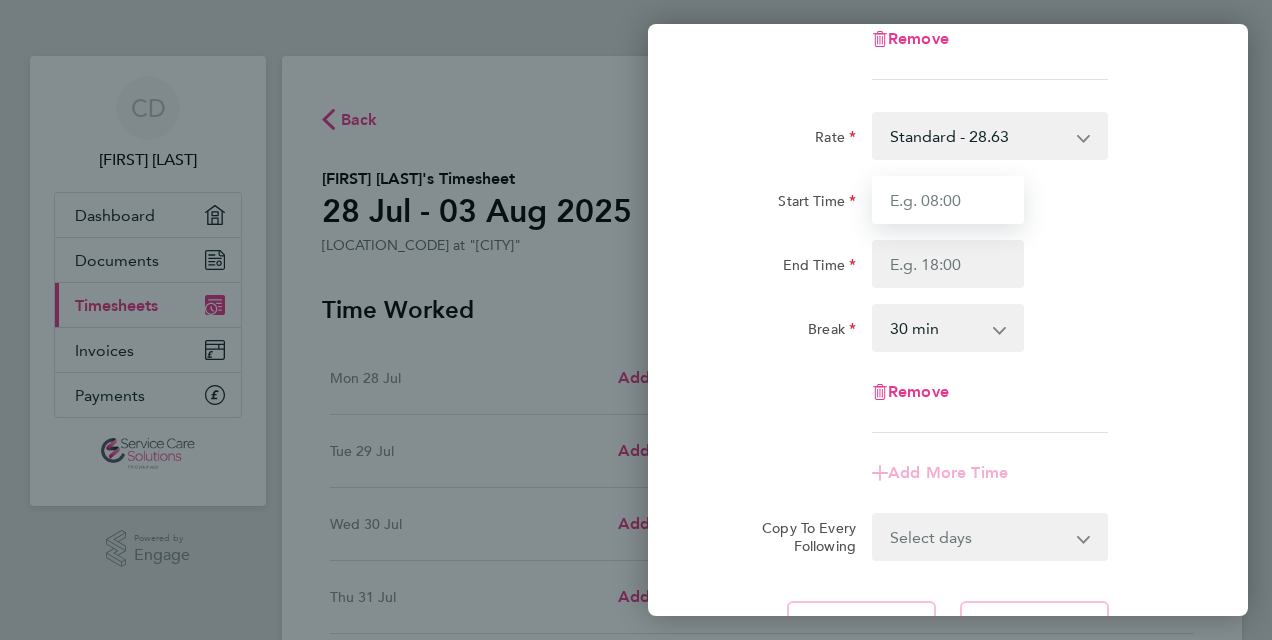 click on "Start Time" at bounding box center (948, 200) 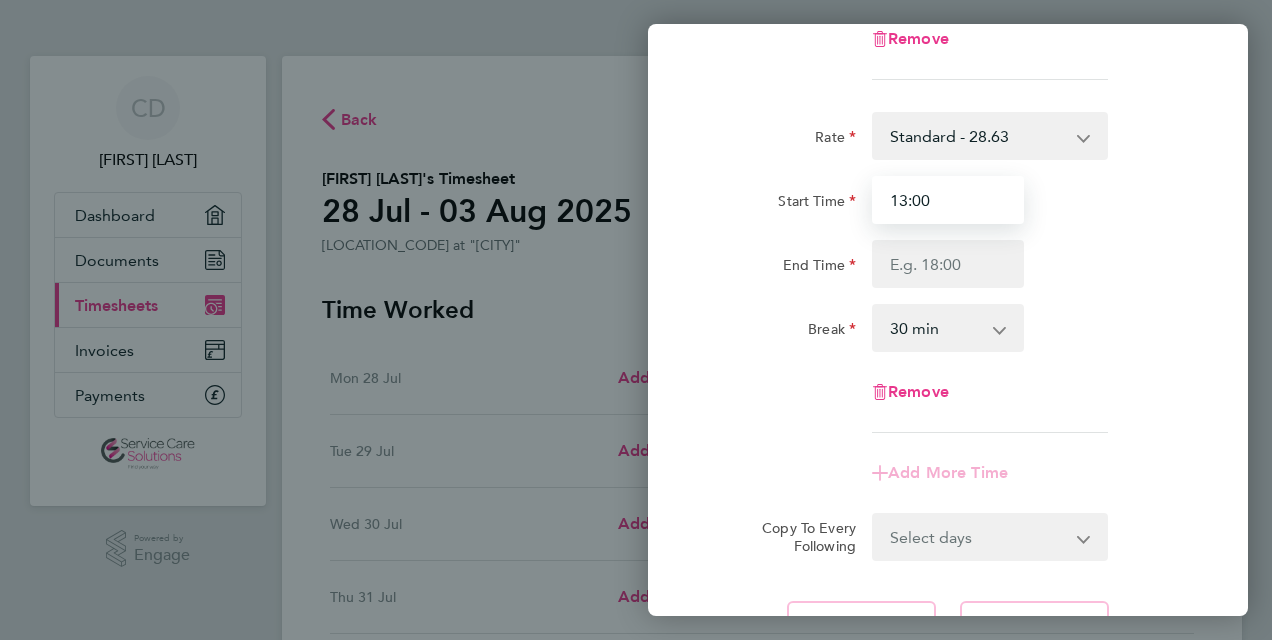type on "13:00" 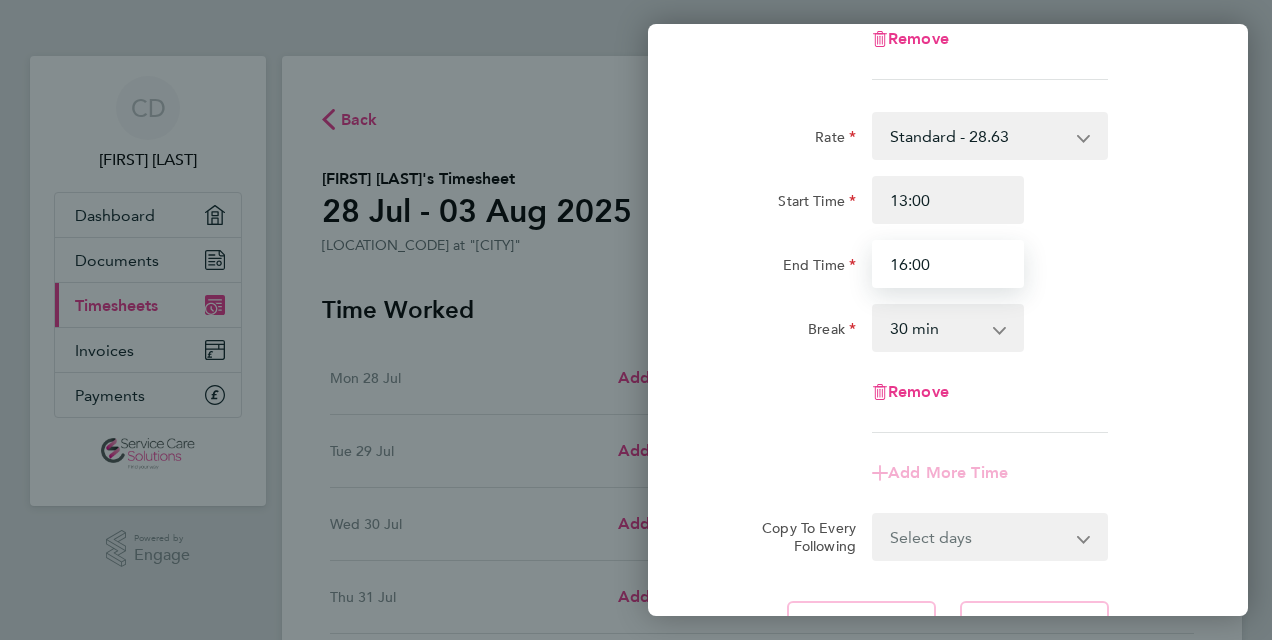 type on "16:00" 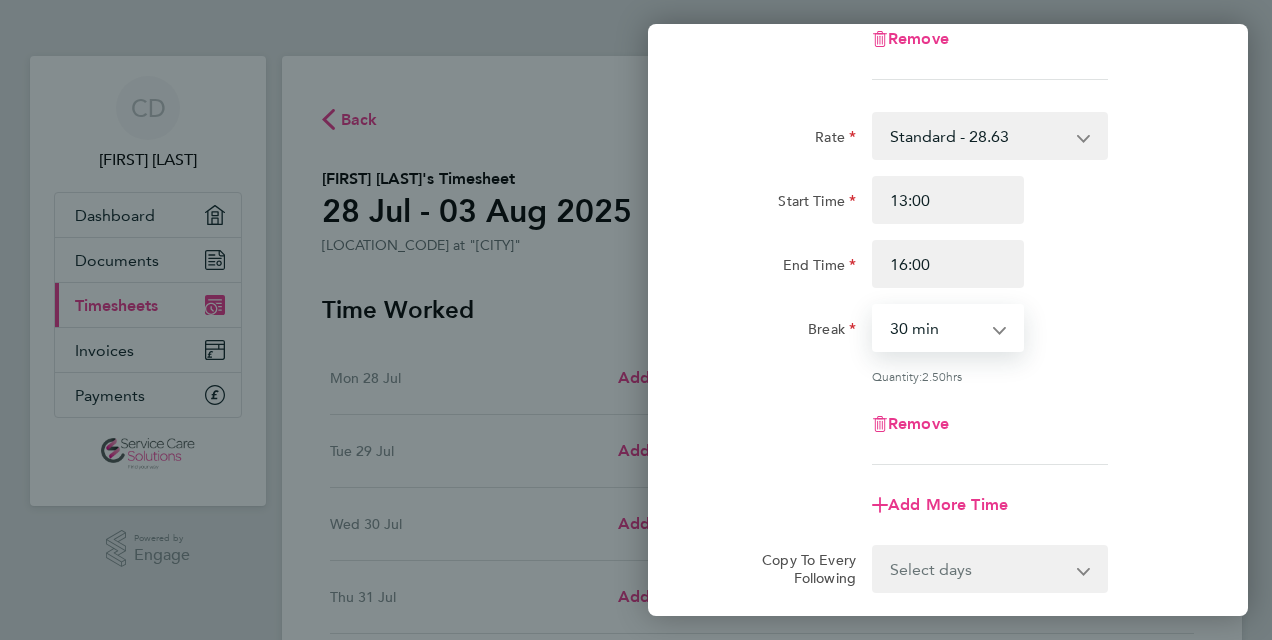 click on "0 min   15 min   30 min   45 min   60 min   75 min   90 min" at bounding box center [936, 328] 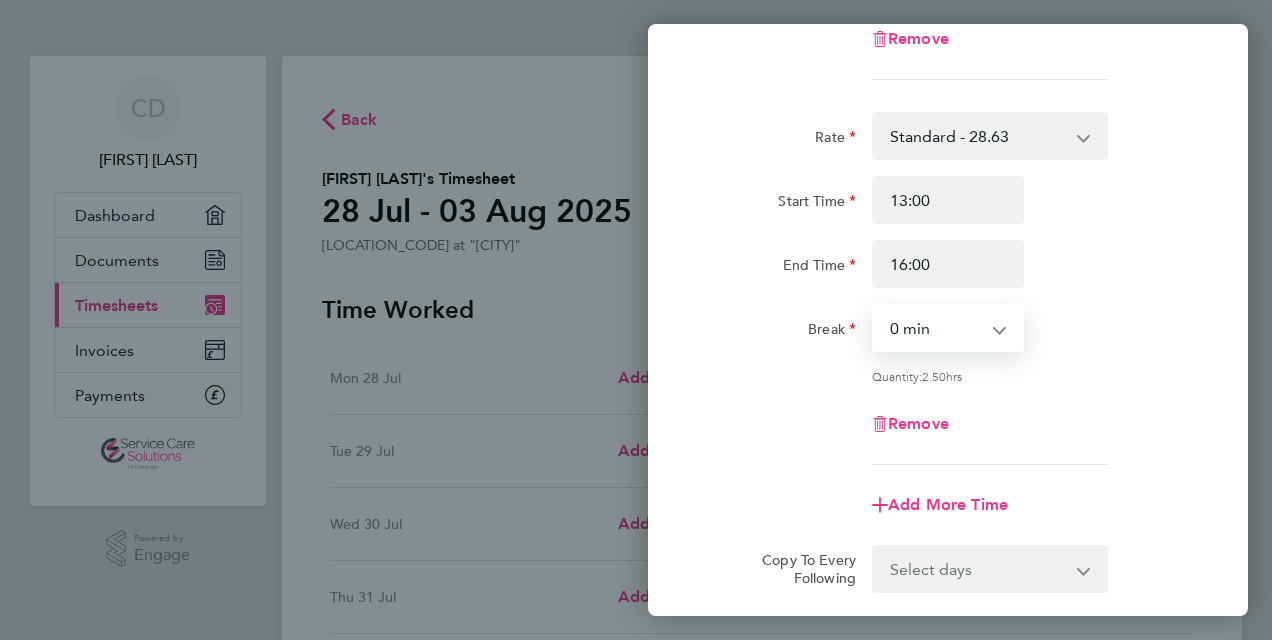 click on "0 min   15 min   30 min   45 min   60 min   75 min   90 min" at bounding box center [936, 328] 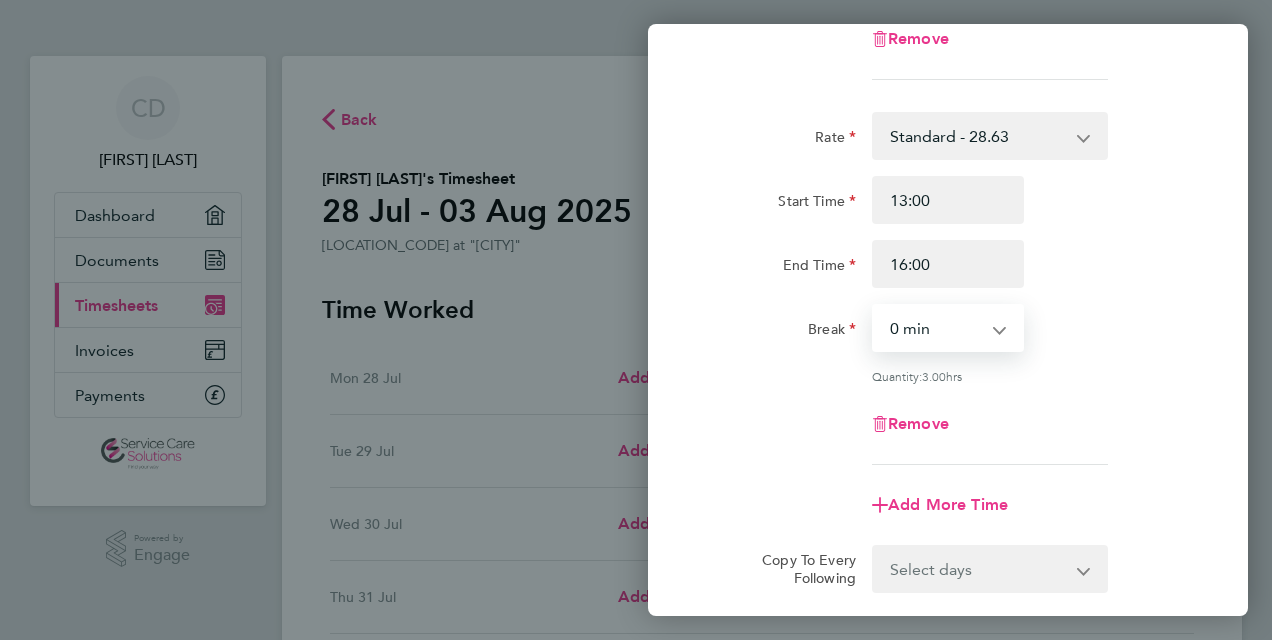 click on "End Time 16:00" 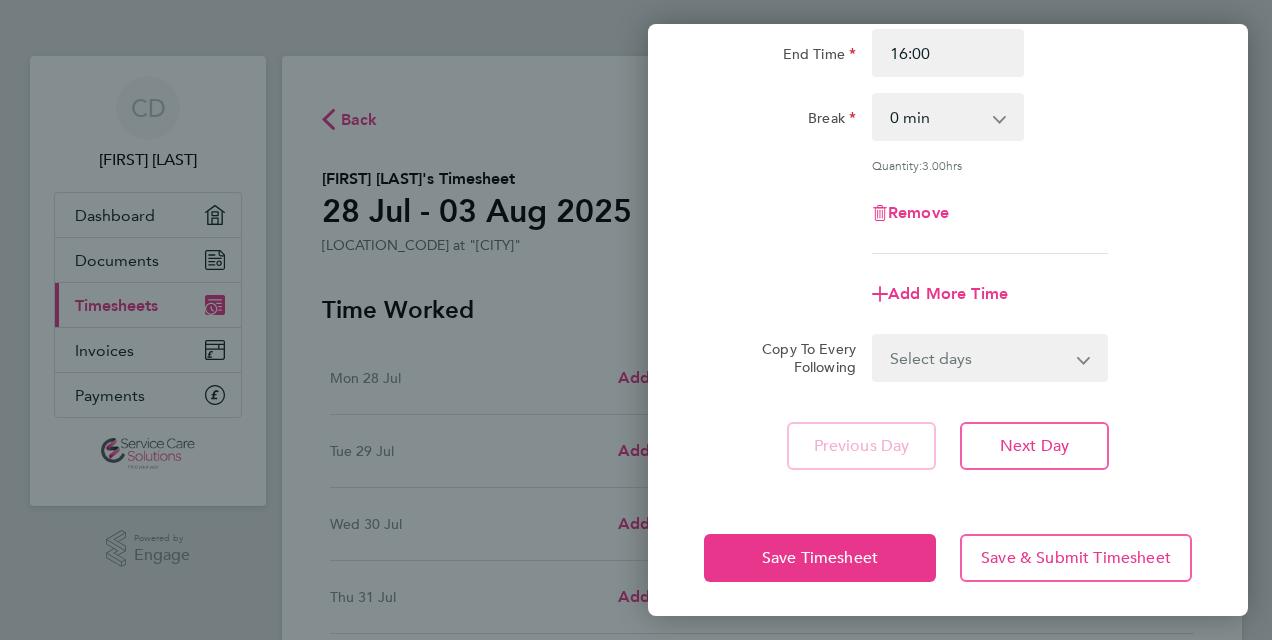 scroll, scrollTop: 646, scrollLeft: 0, axis: vertical 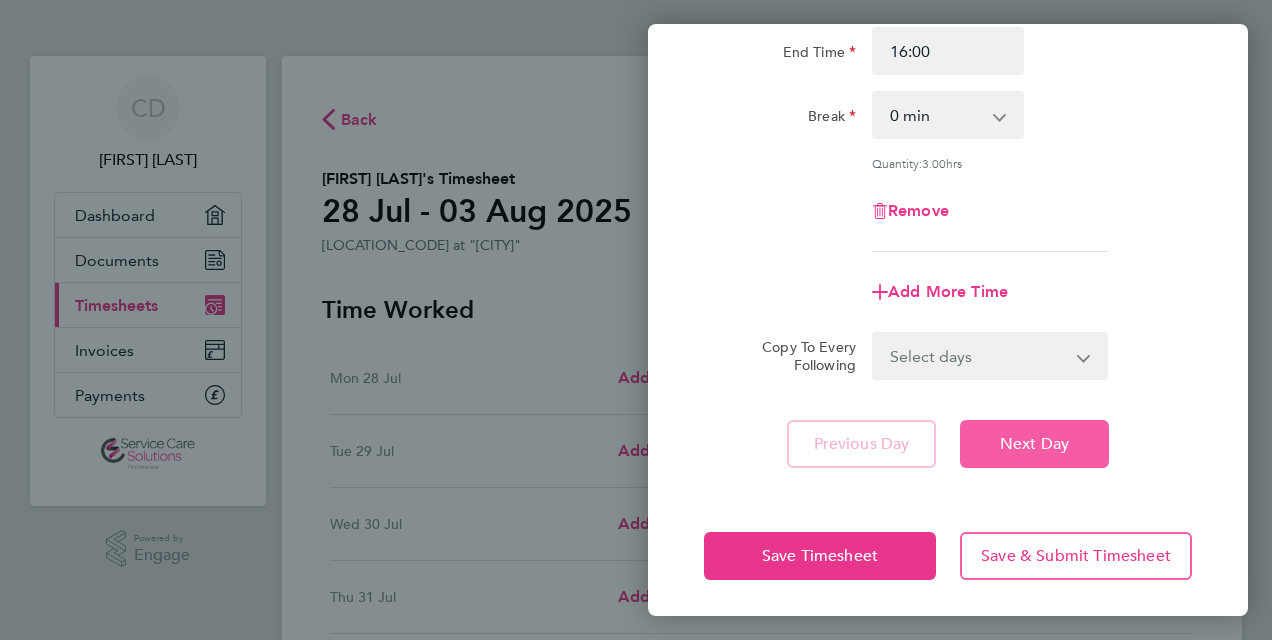click on "Next Day" 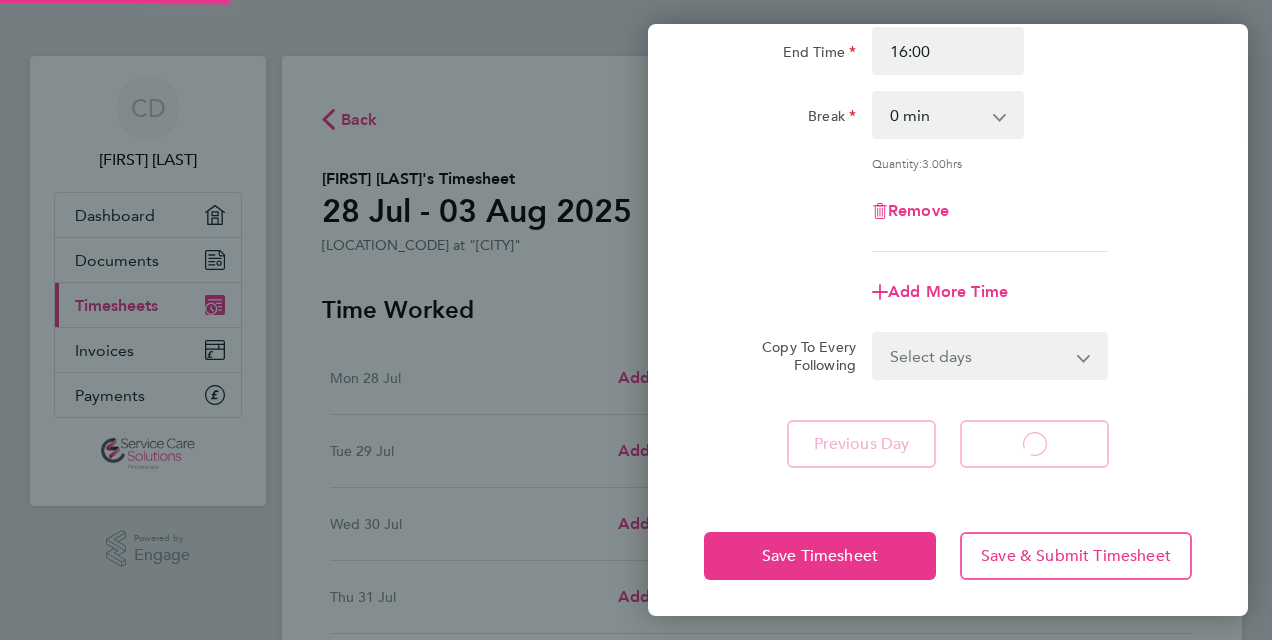 select on "30" 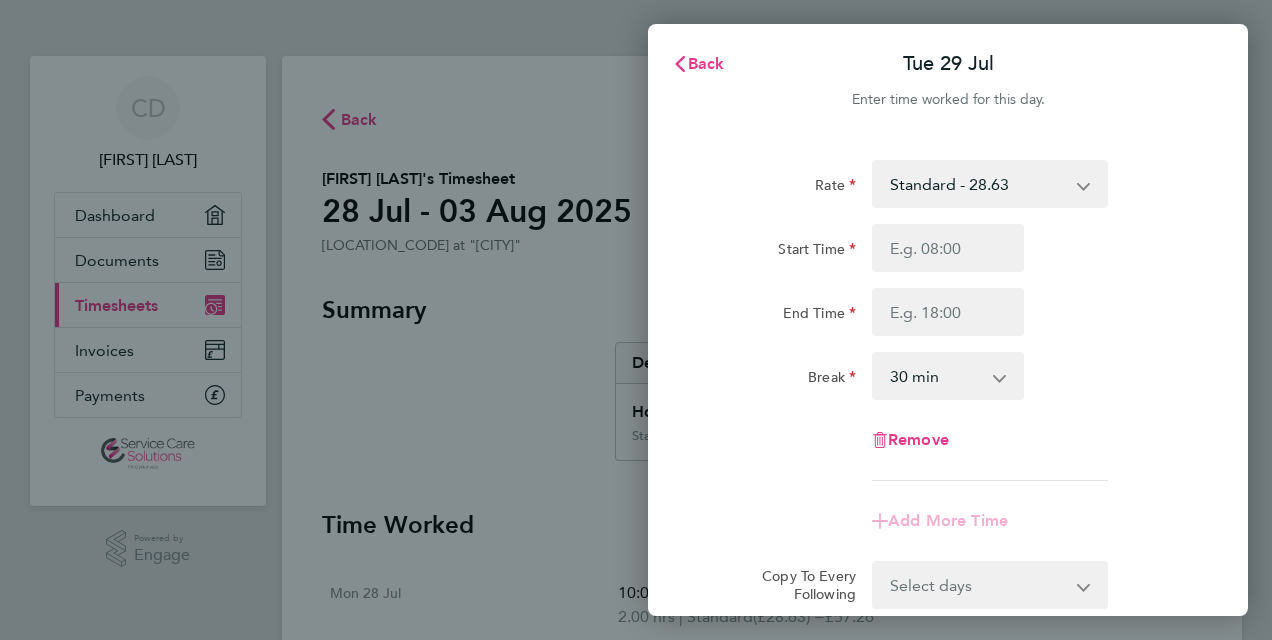 scroll, scrollTop: 232, scrollLeft: 0, axis: vertical 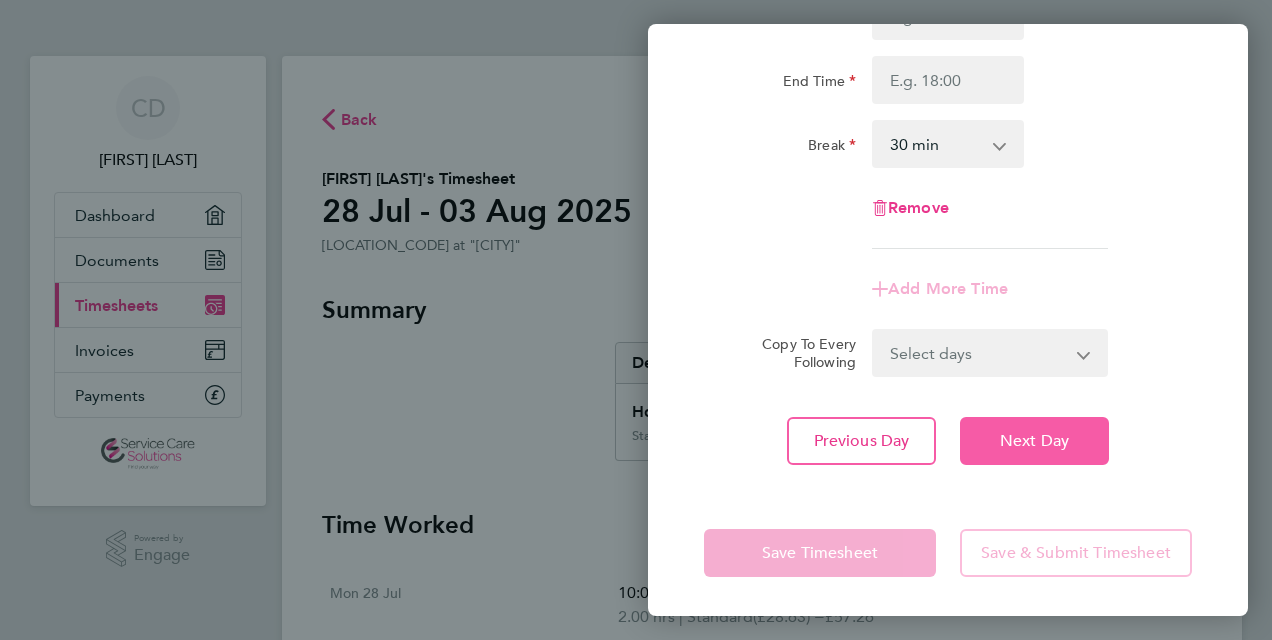 click on "Next Day" 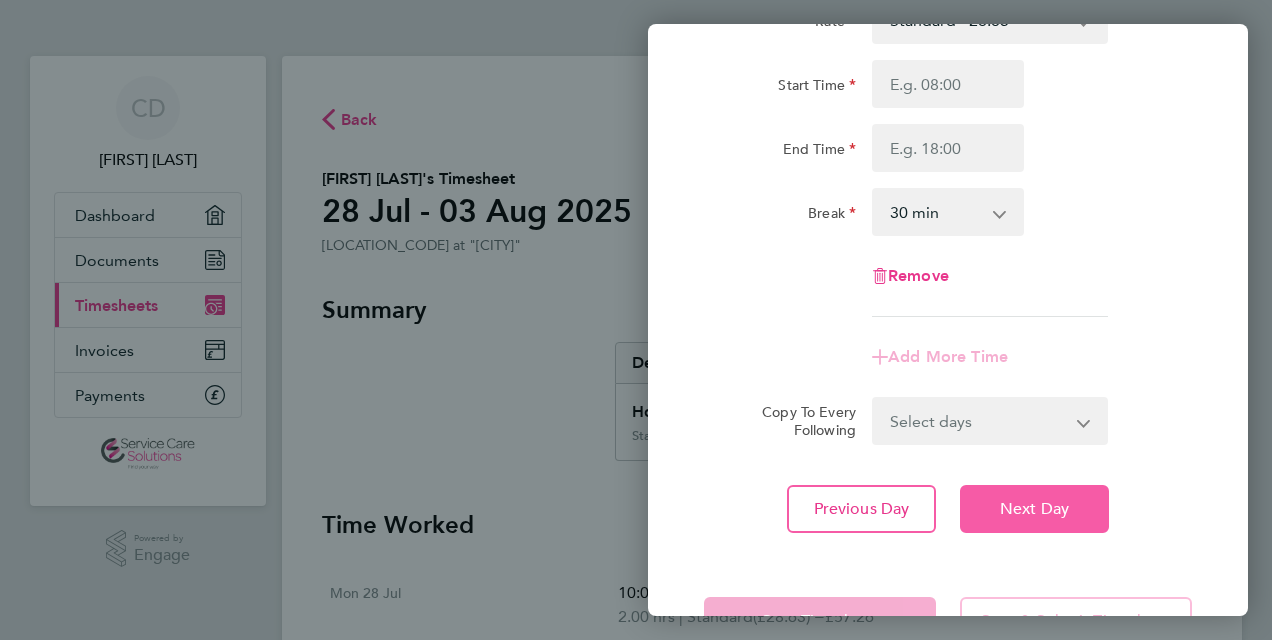 scroll, scrollTop: 232, scrollLeft: 0, axis: vertical 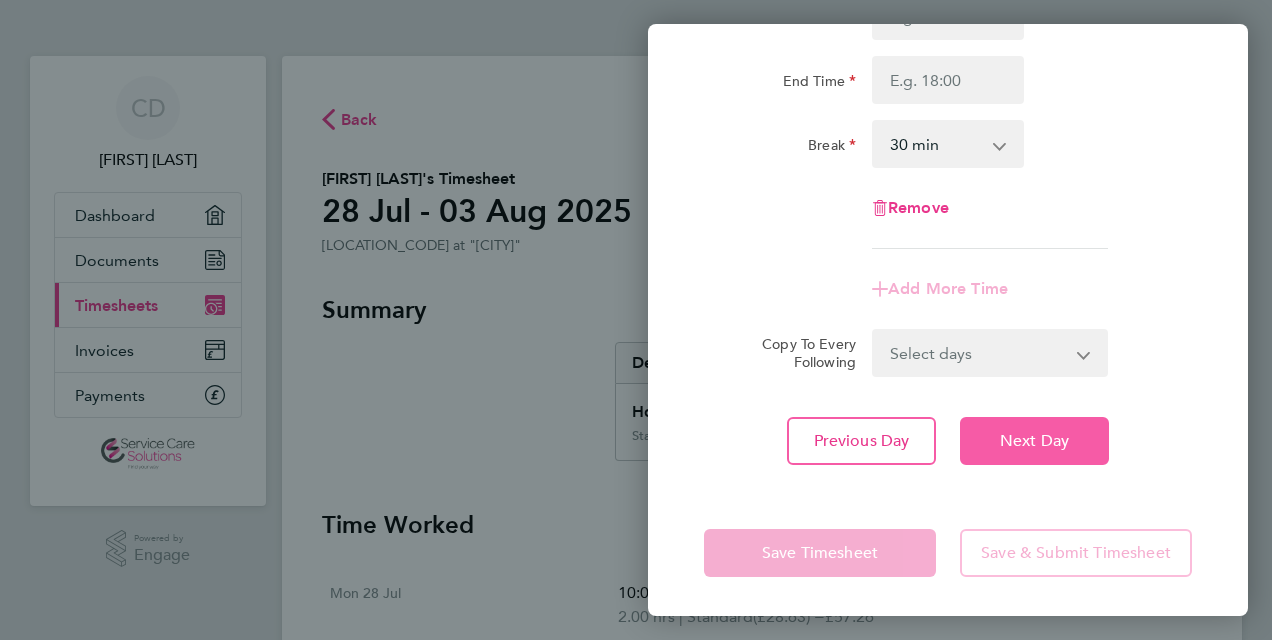 click on "Next Day" 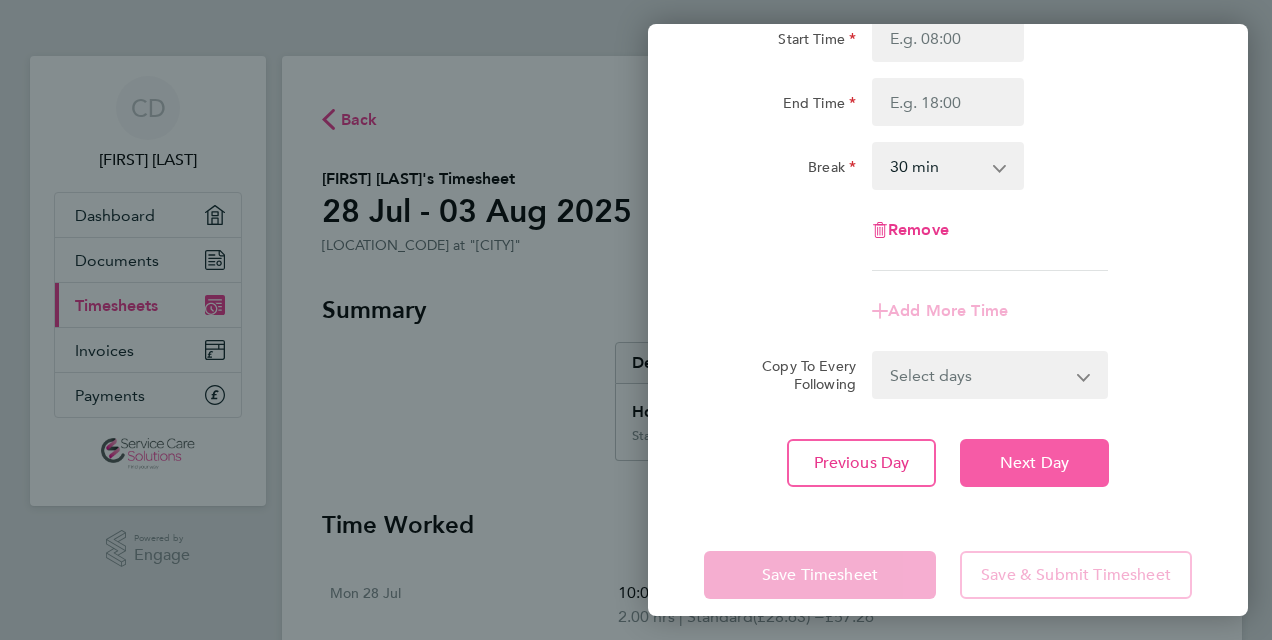scroll, scrollTop: 232, scrollLeft: 0, axis: vertical 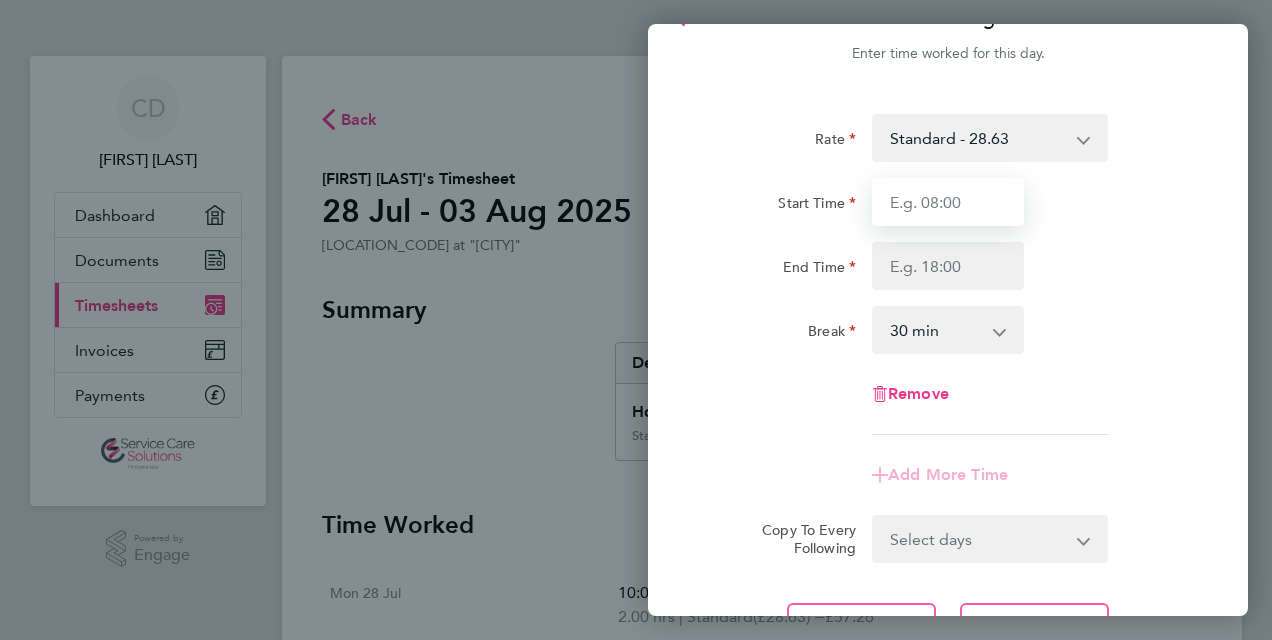 click on "Start Time" at bounding box center (948, 202) 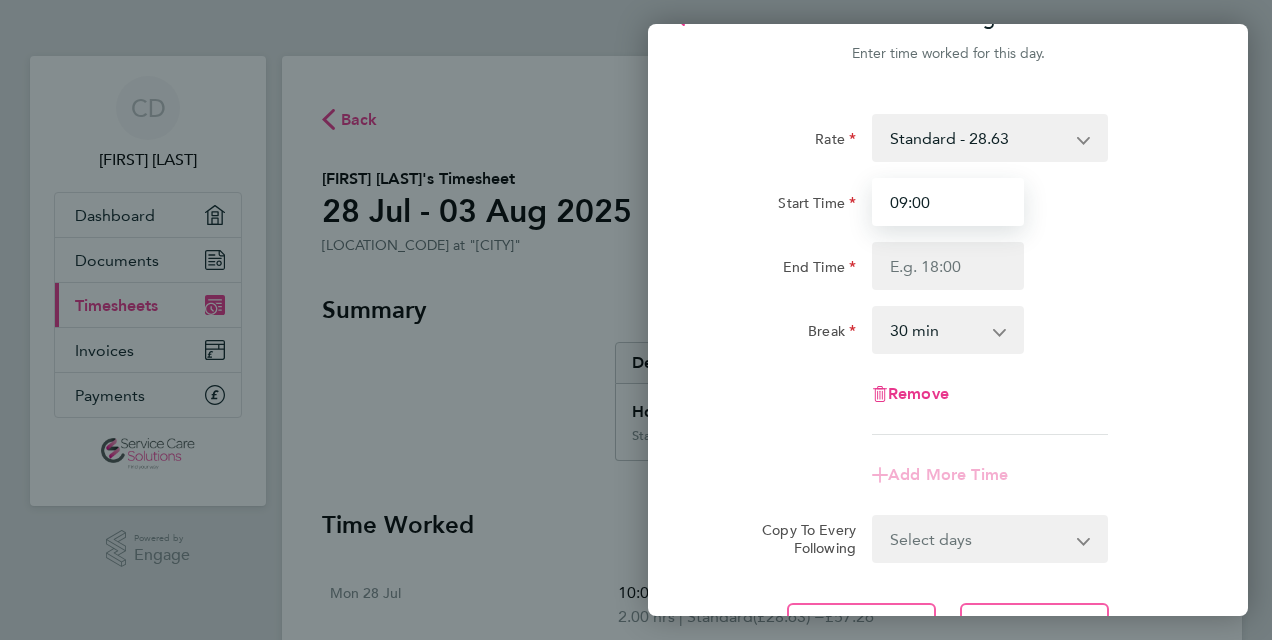type on "09:00" 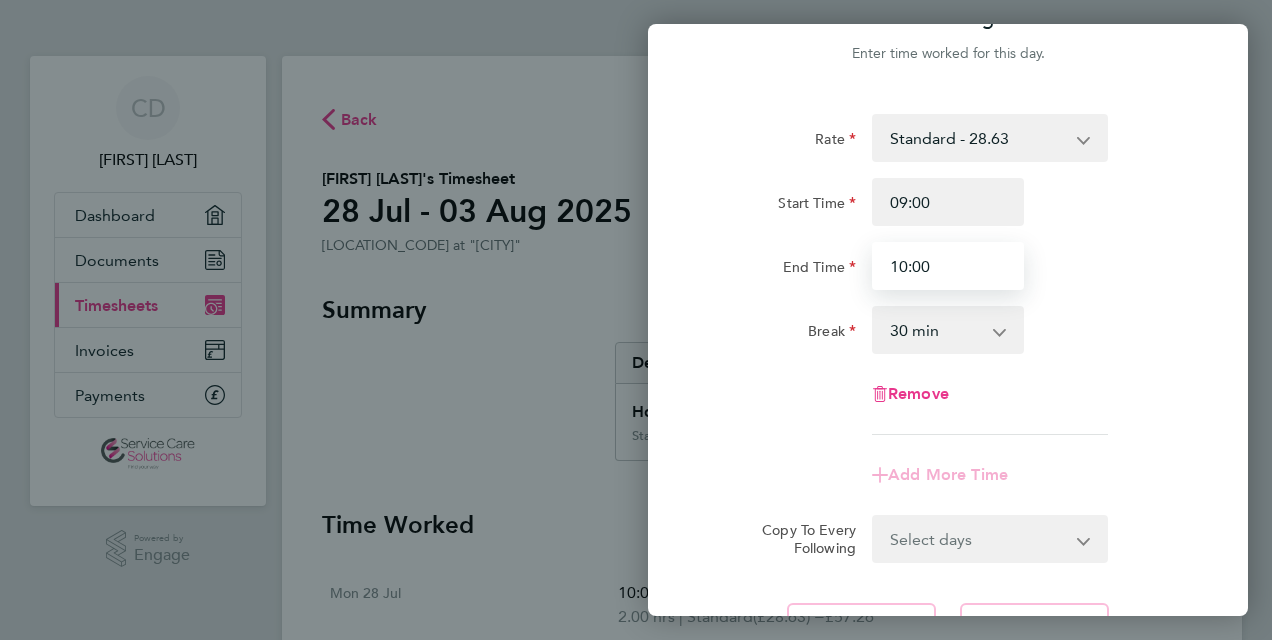 type on "10:00" 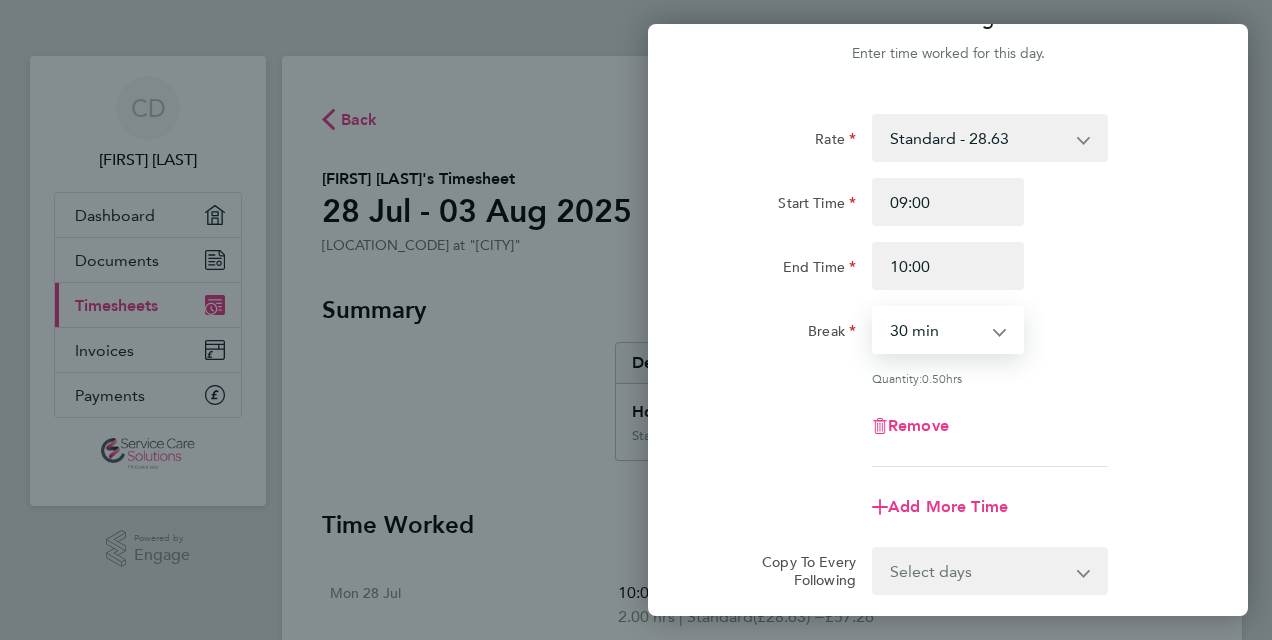 click on "0 min   15 min   30 min   45 min" at bounding box center [936, 330] 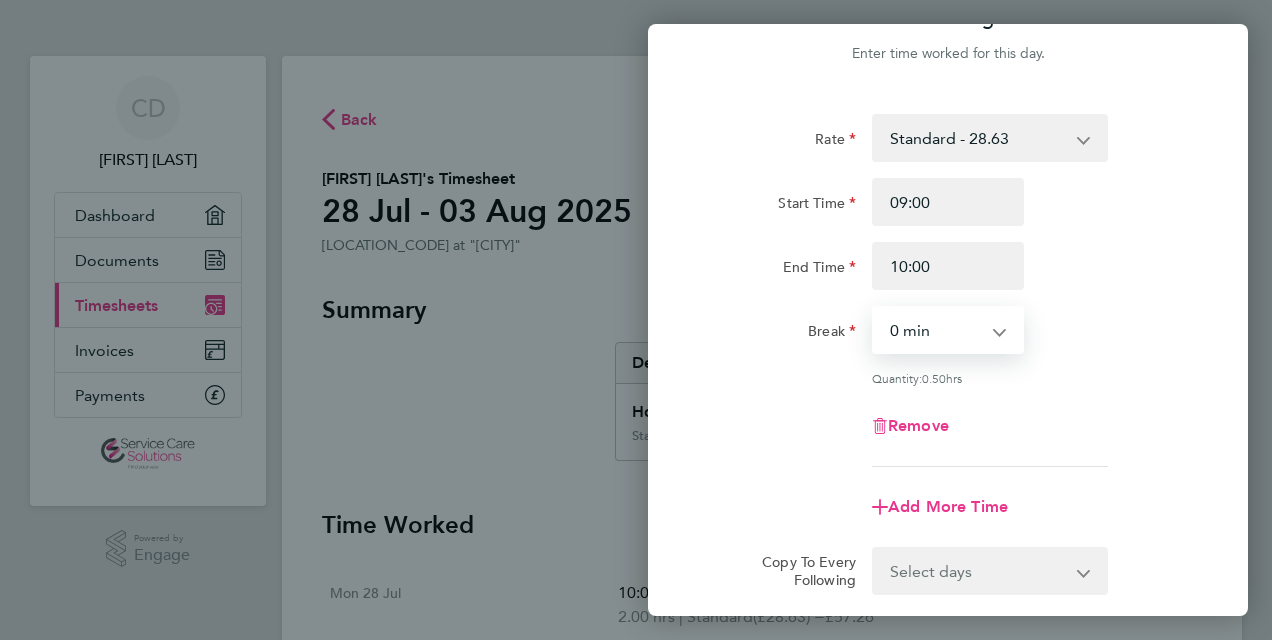 click on "0 min   15 min   30 min   45 min" at bounding box center [936, 330] 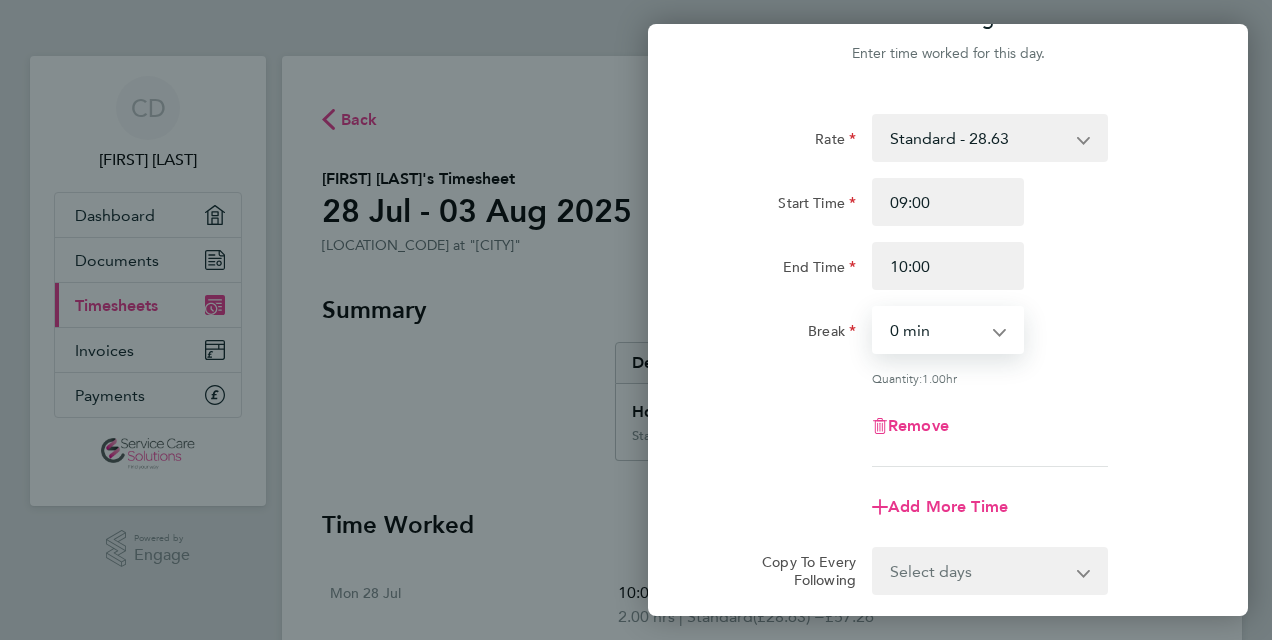 click on "Rate  Standard - 28.63
Start Time 09:00 End Time 10:00 Break  0 min   15 min   30 min   45 min
Quantity:  1.00  hr
Remove" 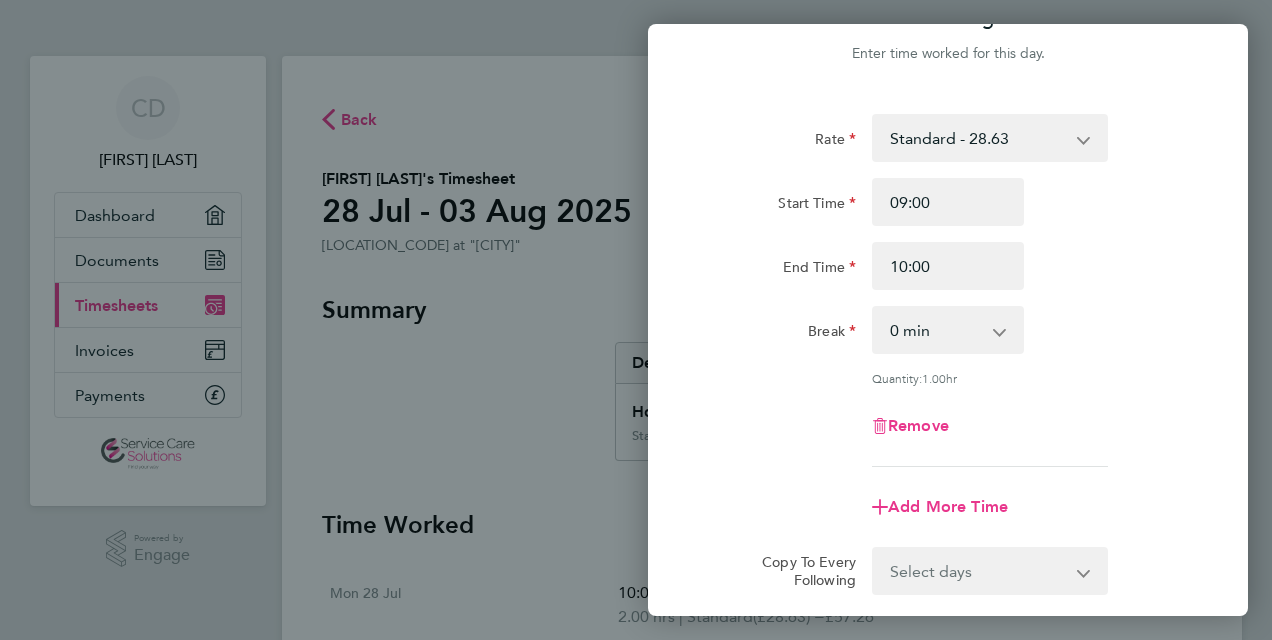 scroll, scrollTop: 234, scrollLeft: 0, axis: vertical 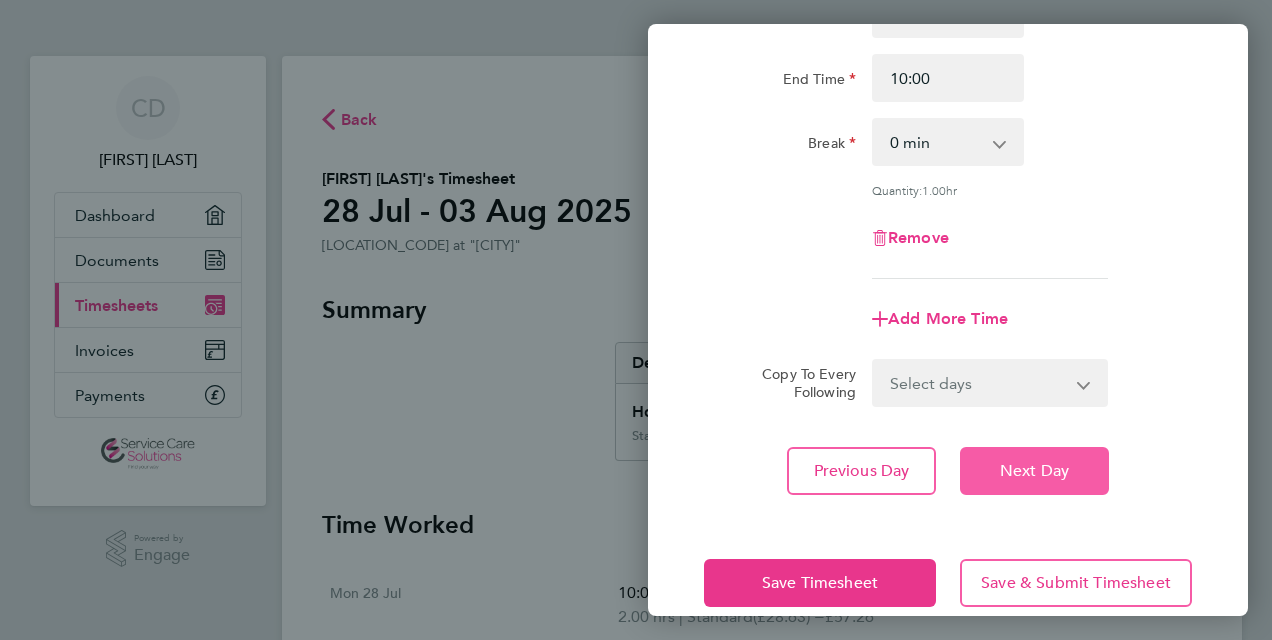 click on "Next Day" 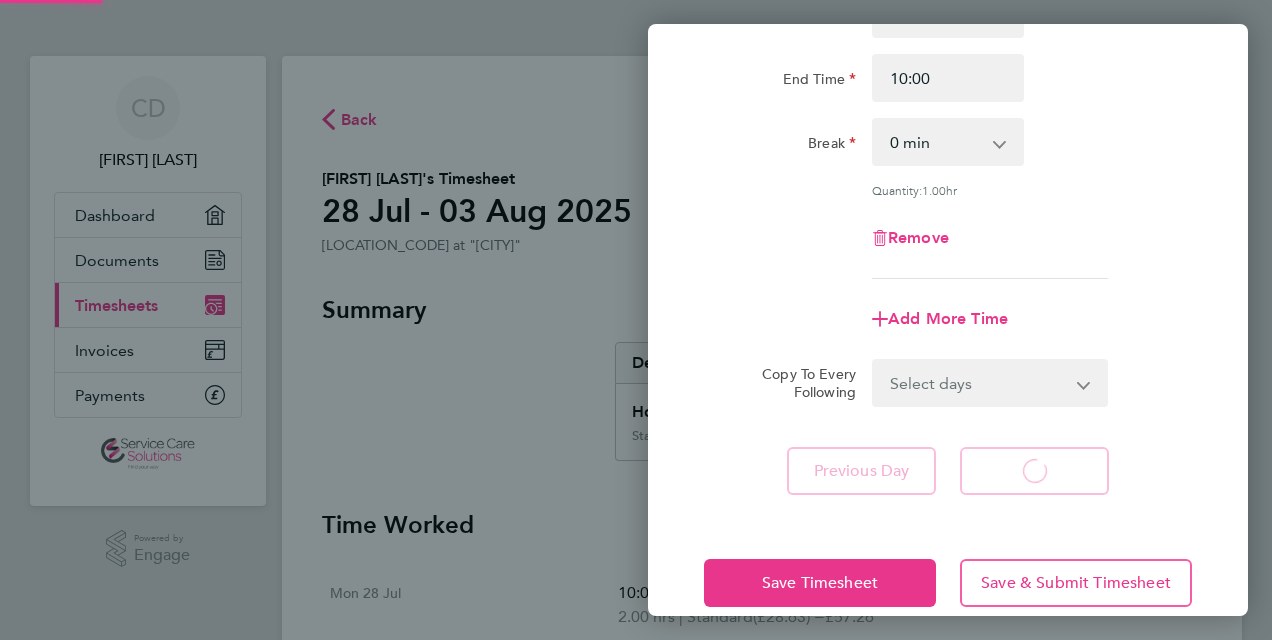 scroll, scrollTop: 232, scrollLeft: 0, axis: vertical 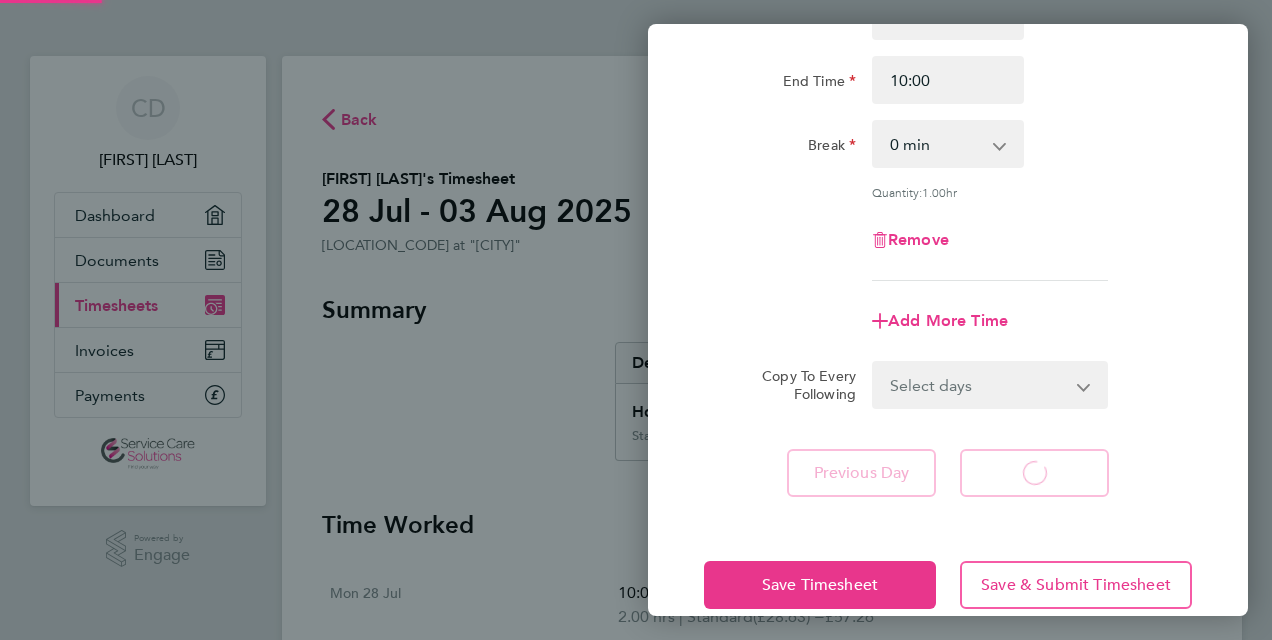 select on "30" 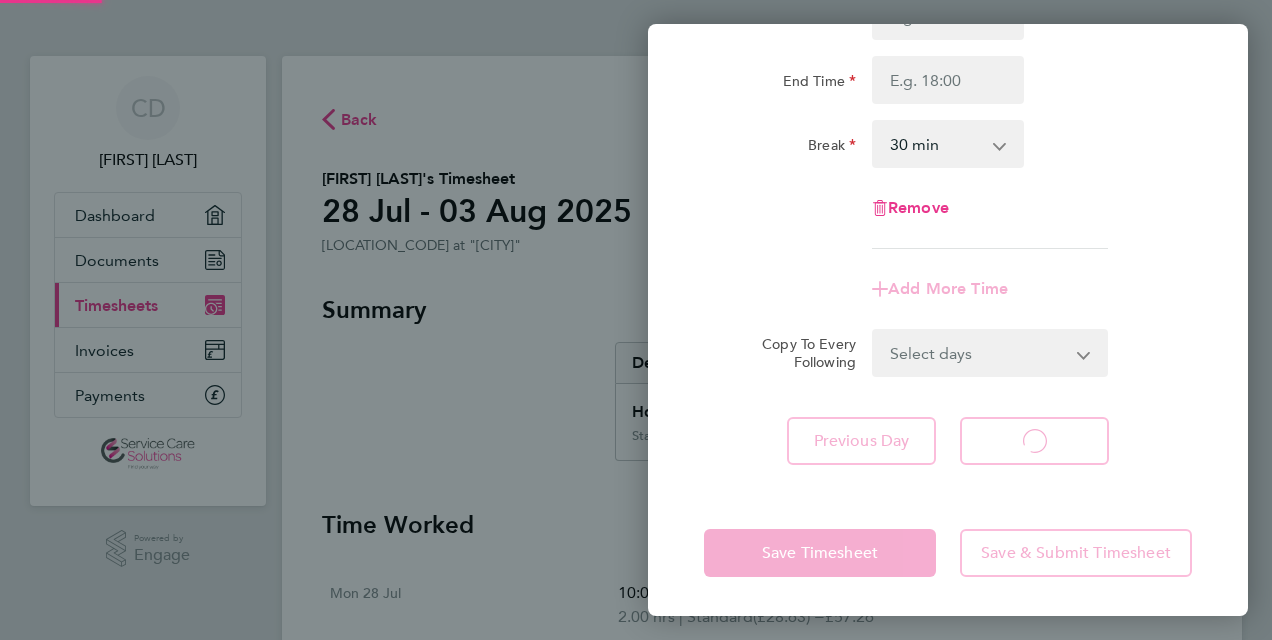 select on "30" 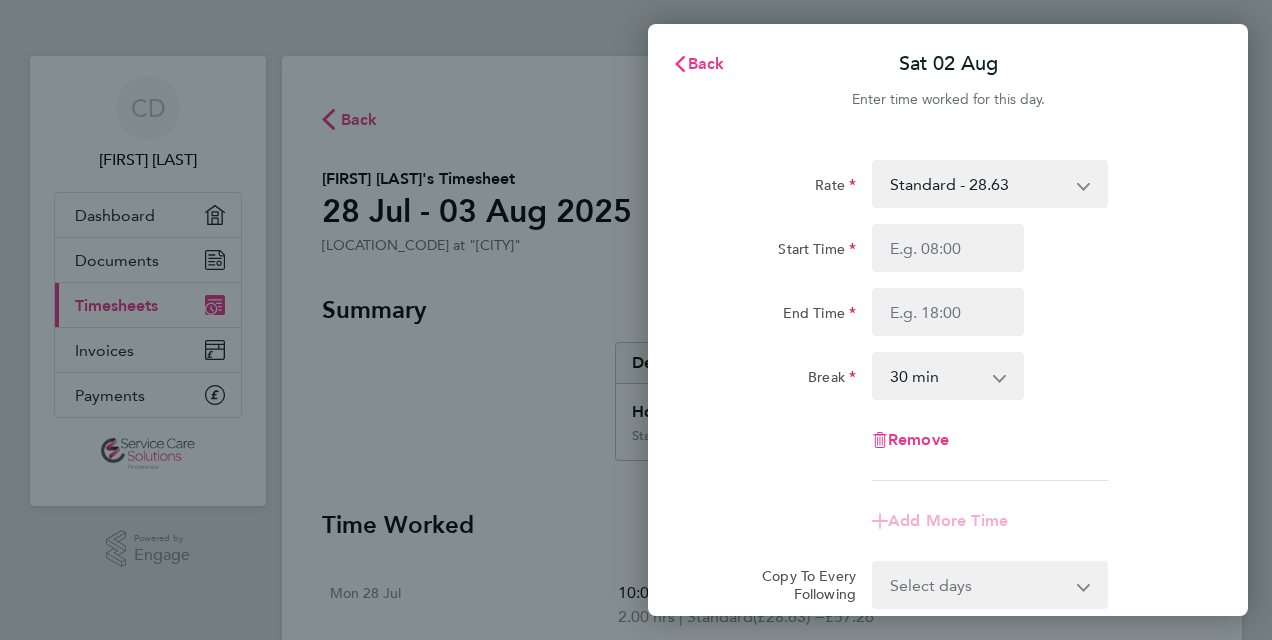 scroll, scrollTop: 180, scrollLeft: 0, axis: vertical 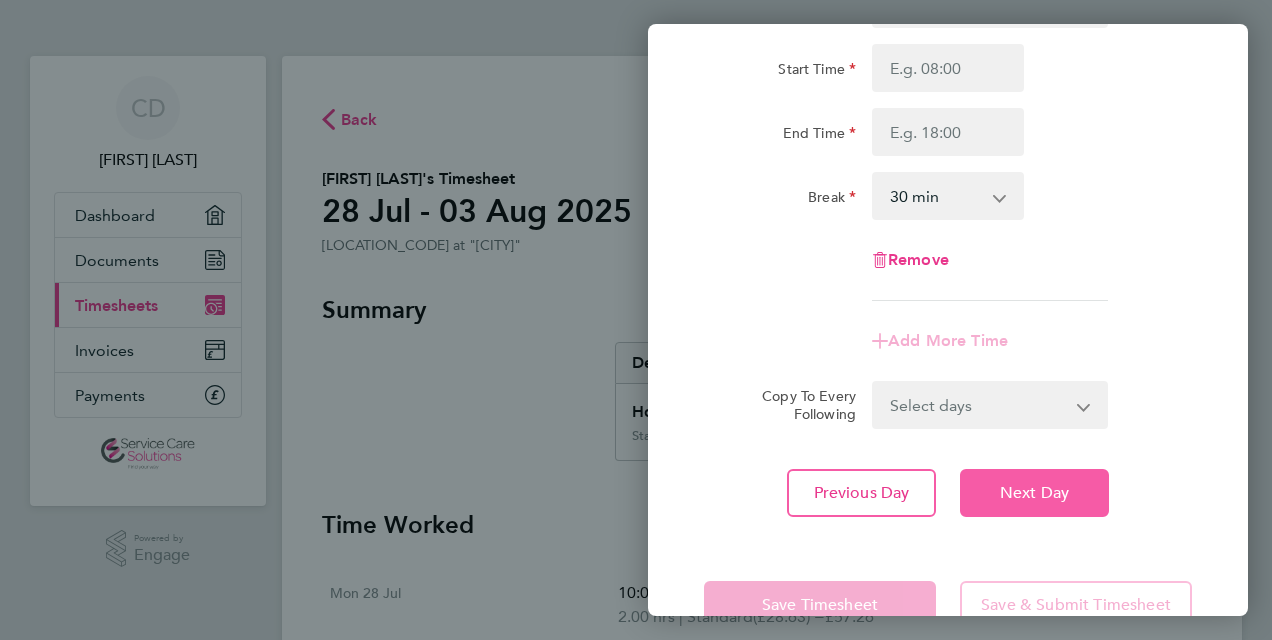 click on "Next Day" 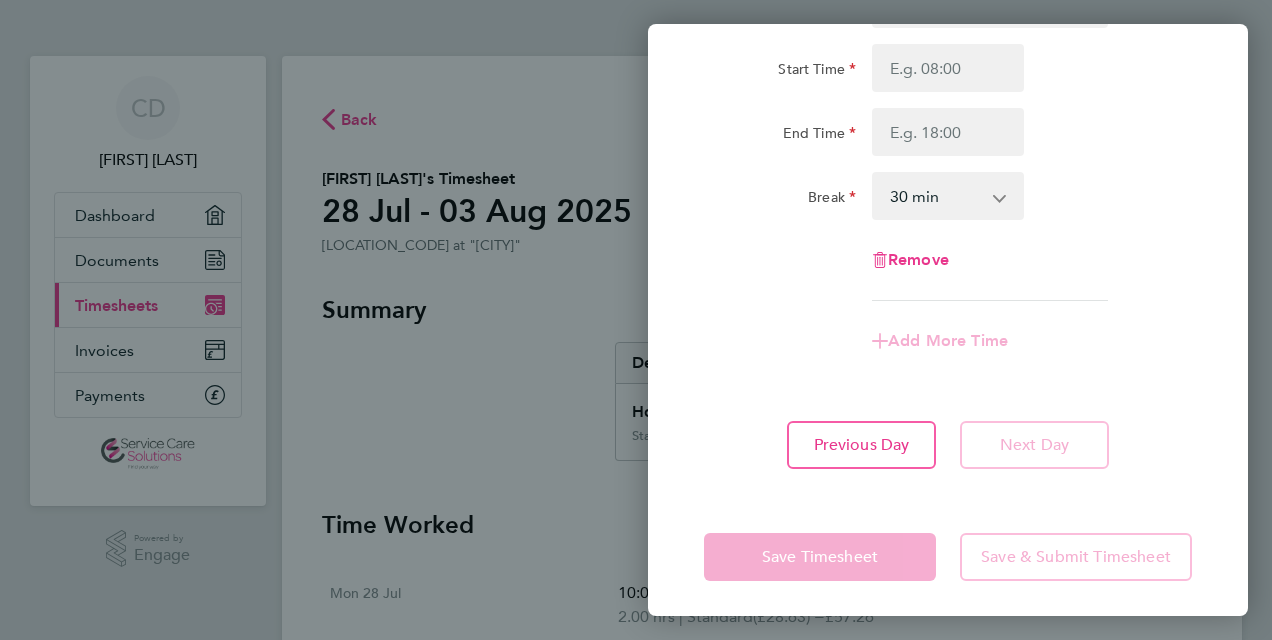 scroll, scrollTop: 0, scrollLeft: 0, axis: both 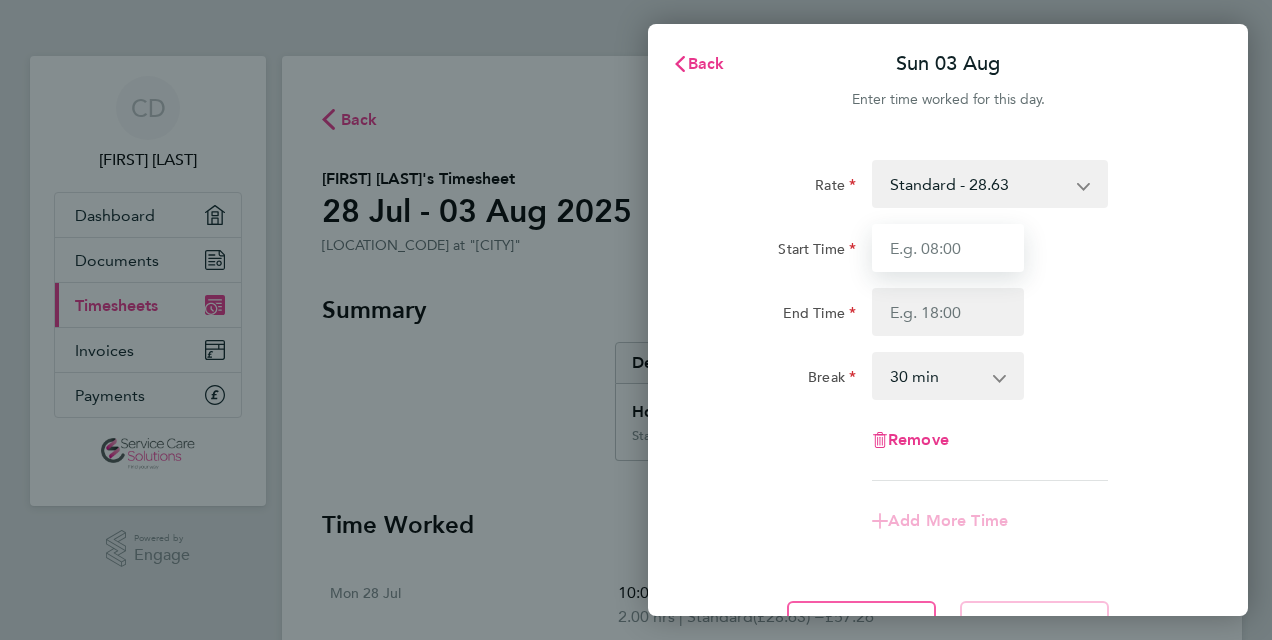 click on "Start Time" at bounding box center (948, 248) 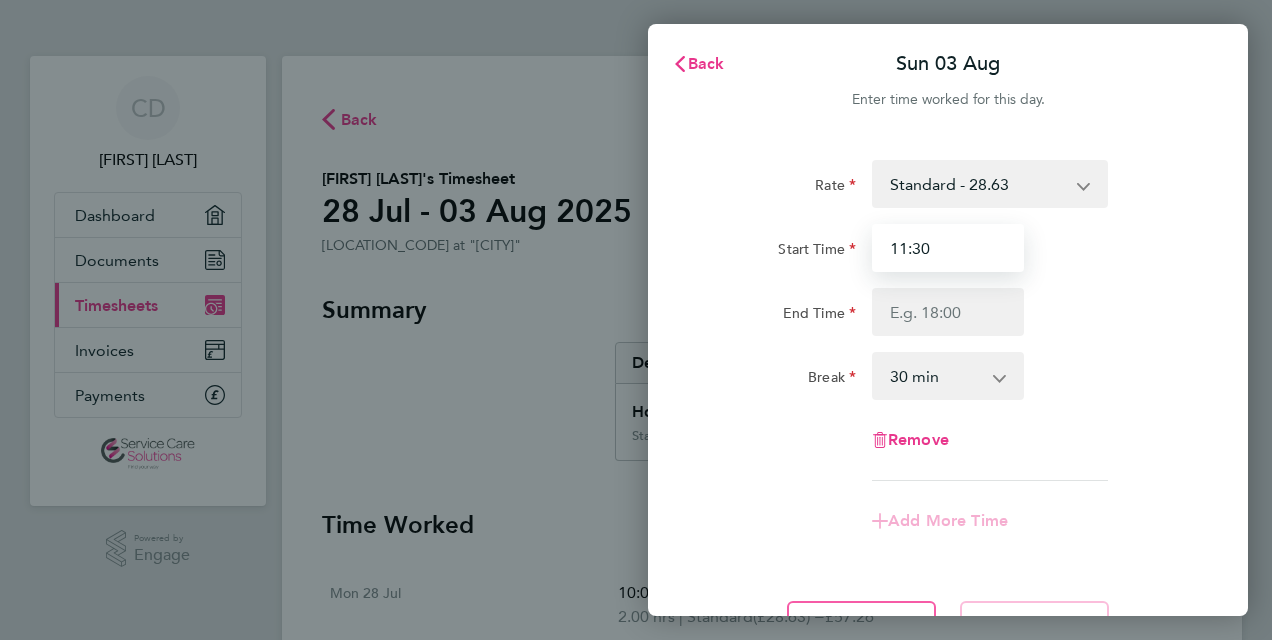 type on "11:30" 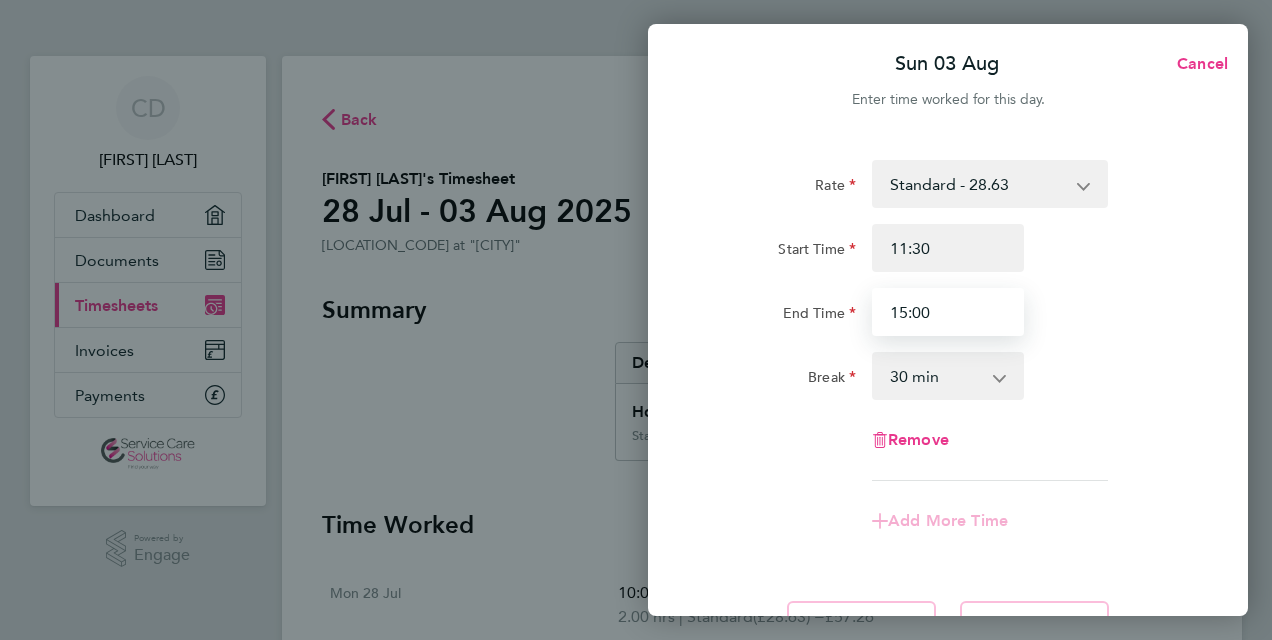 type on "15:00" 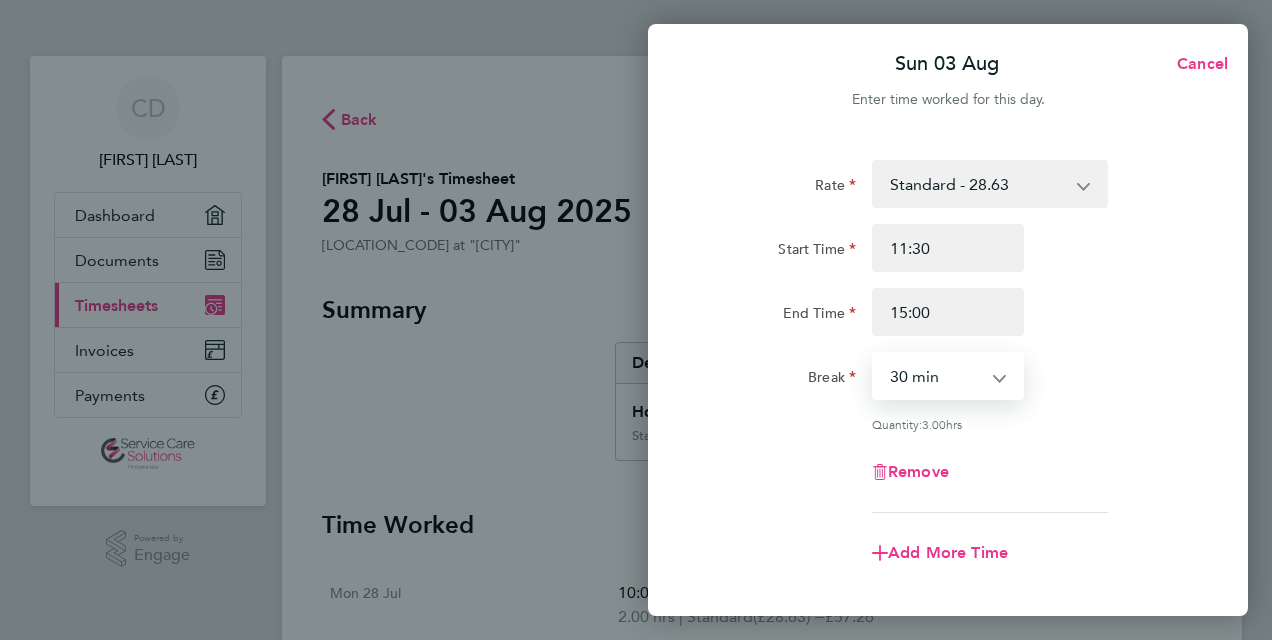 click on "0 min   15 min   30 min   45 min   60 min   75 min   90 min" at bounding box center [936, 376] 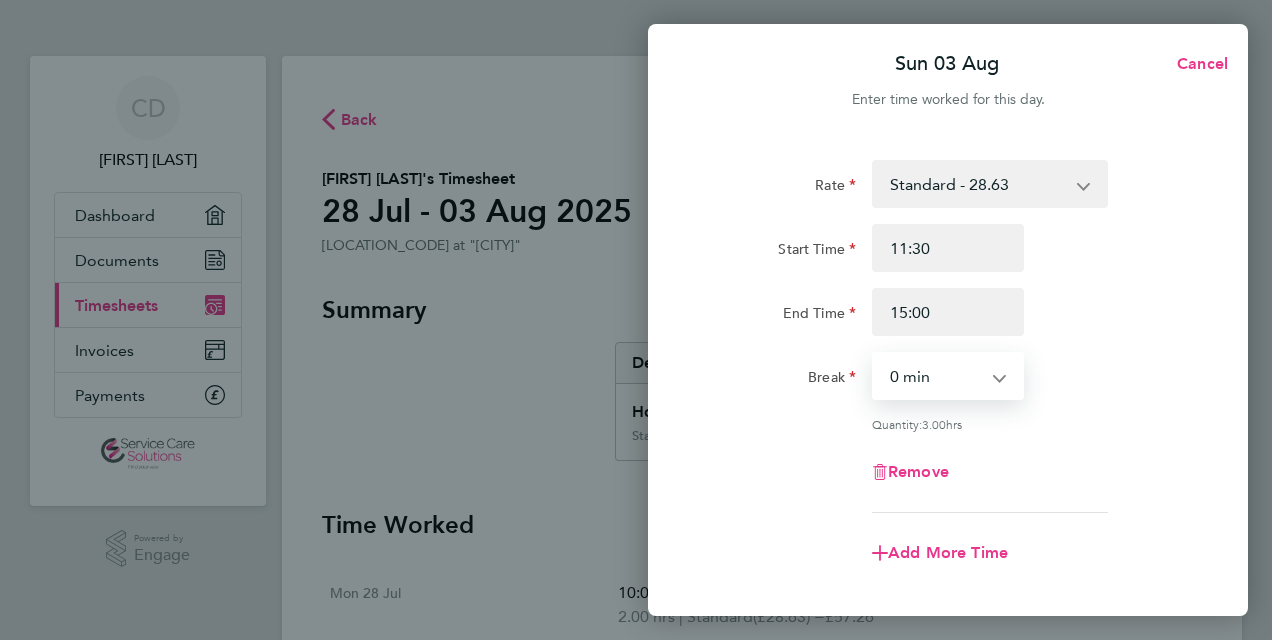 click on "0 min   15 min   30 min   45 min   60 min   75 min   90 min" at bounding box center [936, 376] 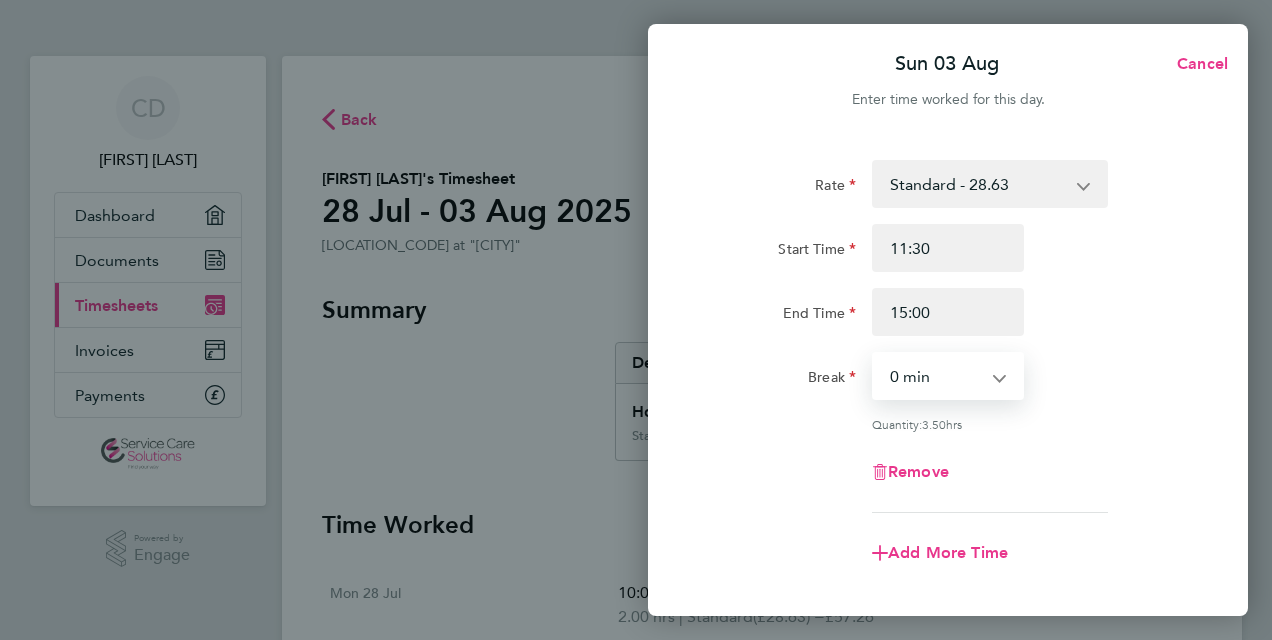 click on "End Time 15:00" 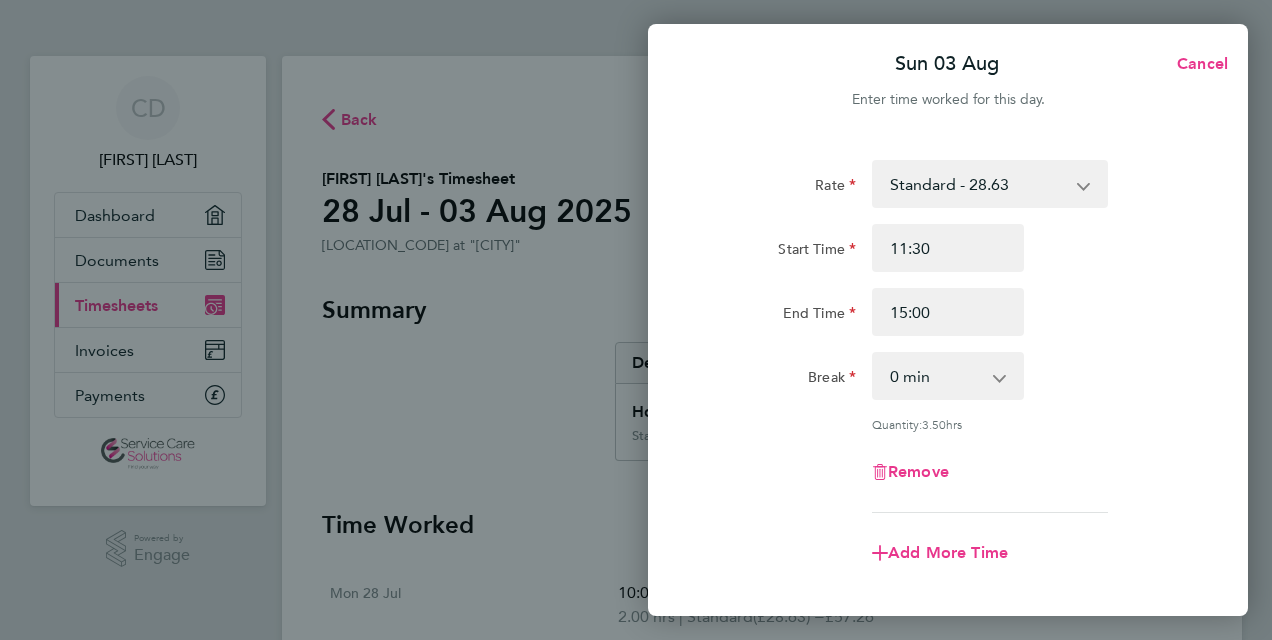 scroll, scrollTop: 201, scrollLeft: 0, axis: vertical 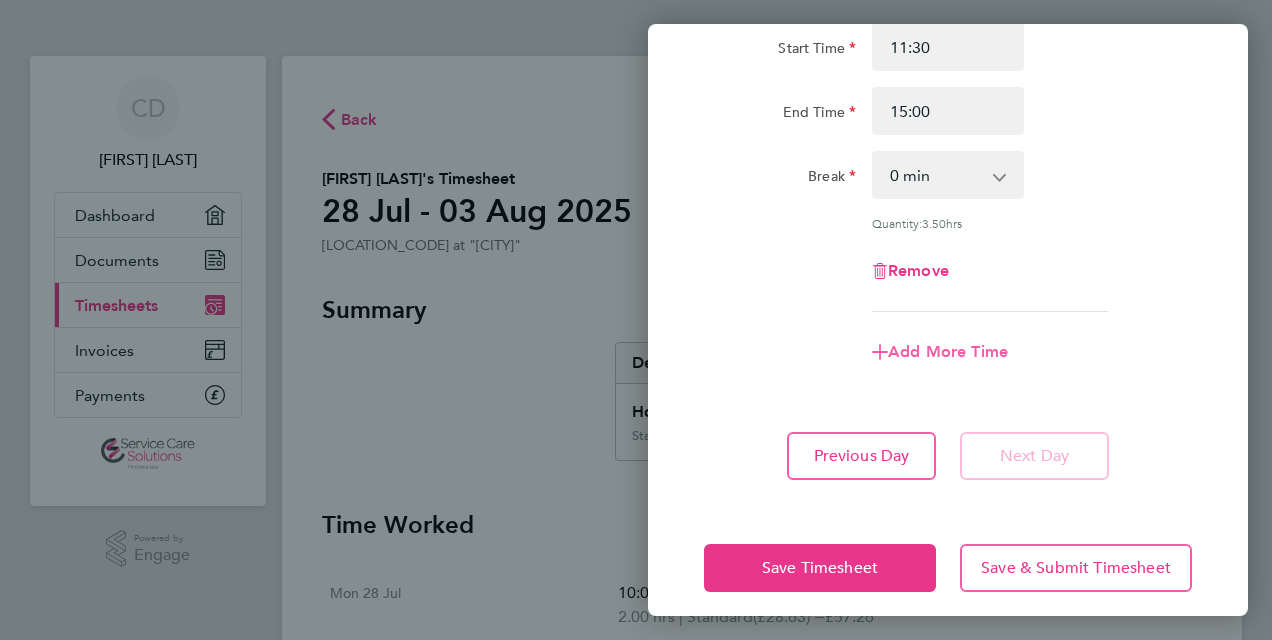 click on "Add More Time" 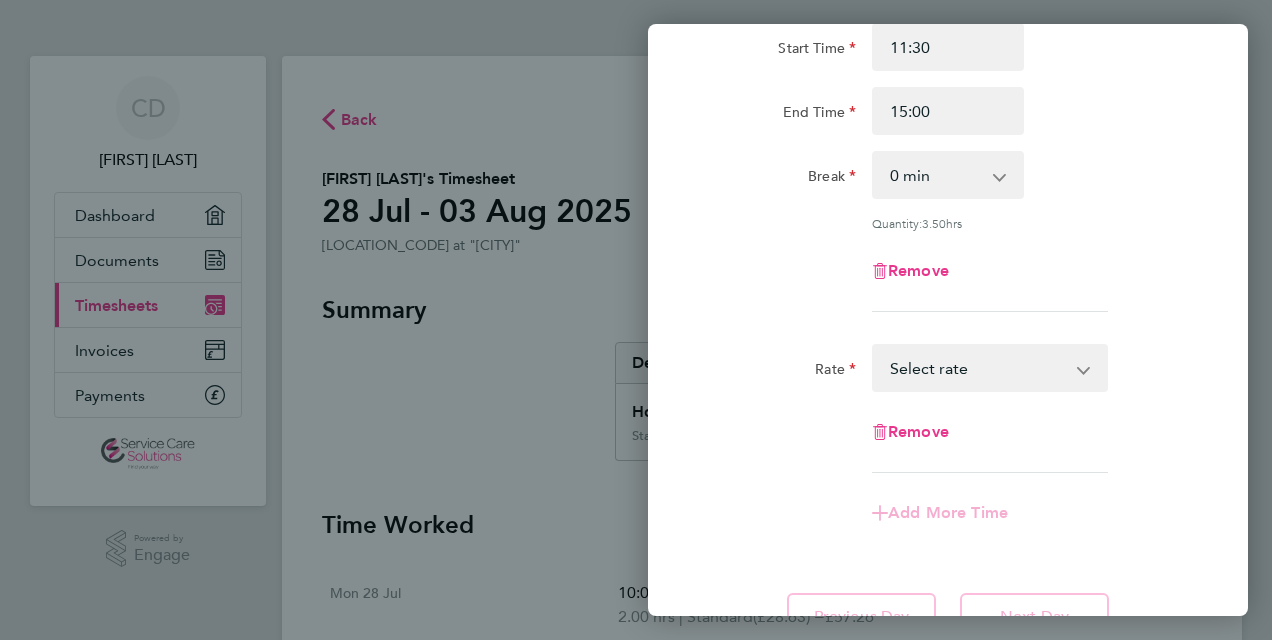 click on "Standard - 28.63   Select rate" at bounding box center (978, 368) 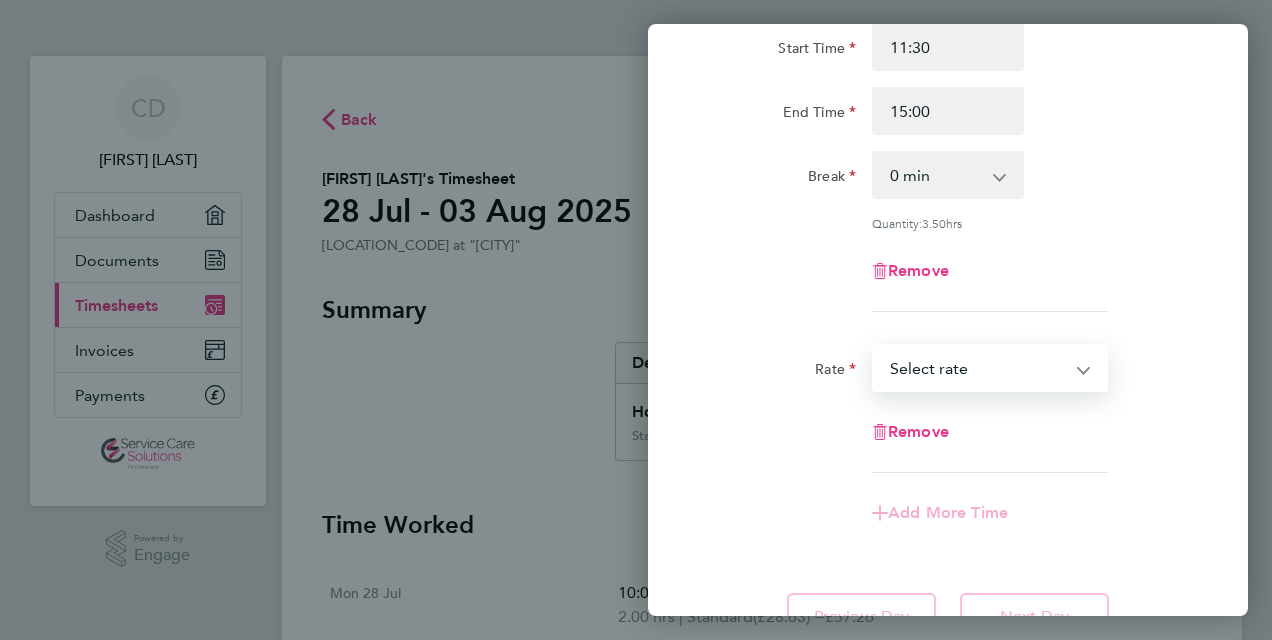 select on "30" 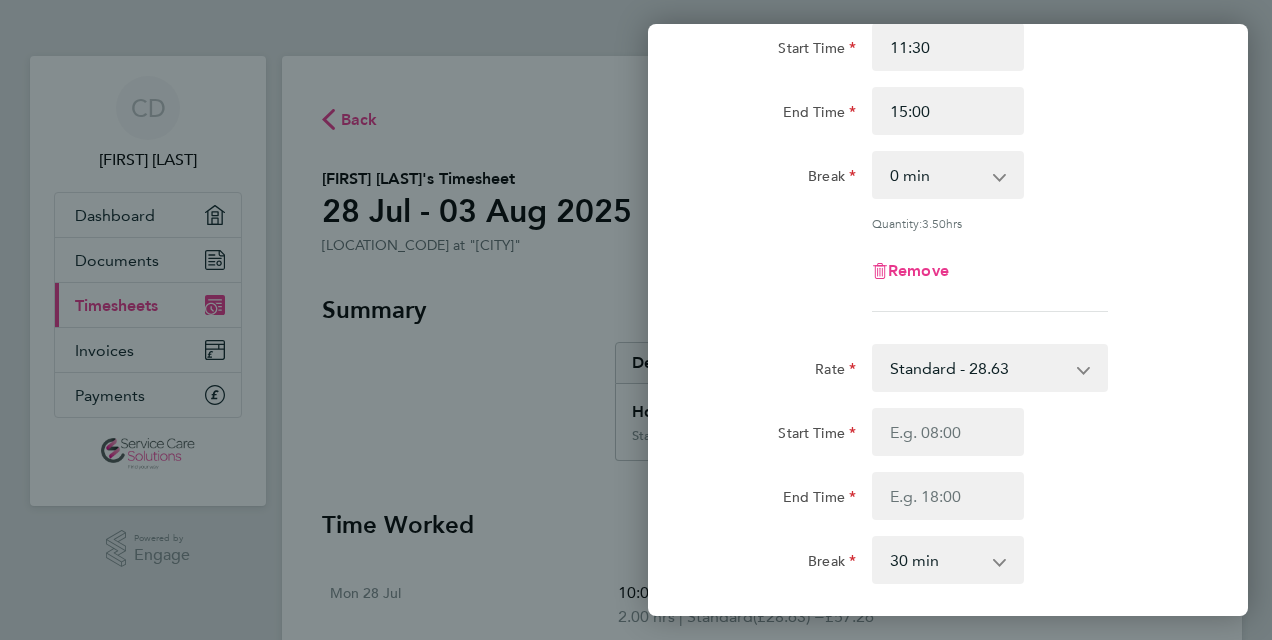 click on "Start Time End Time" 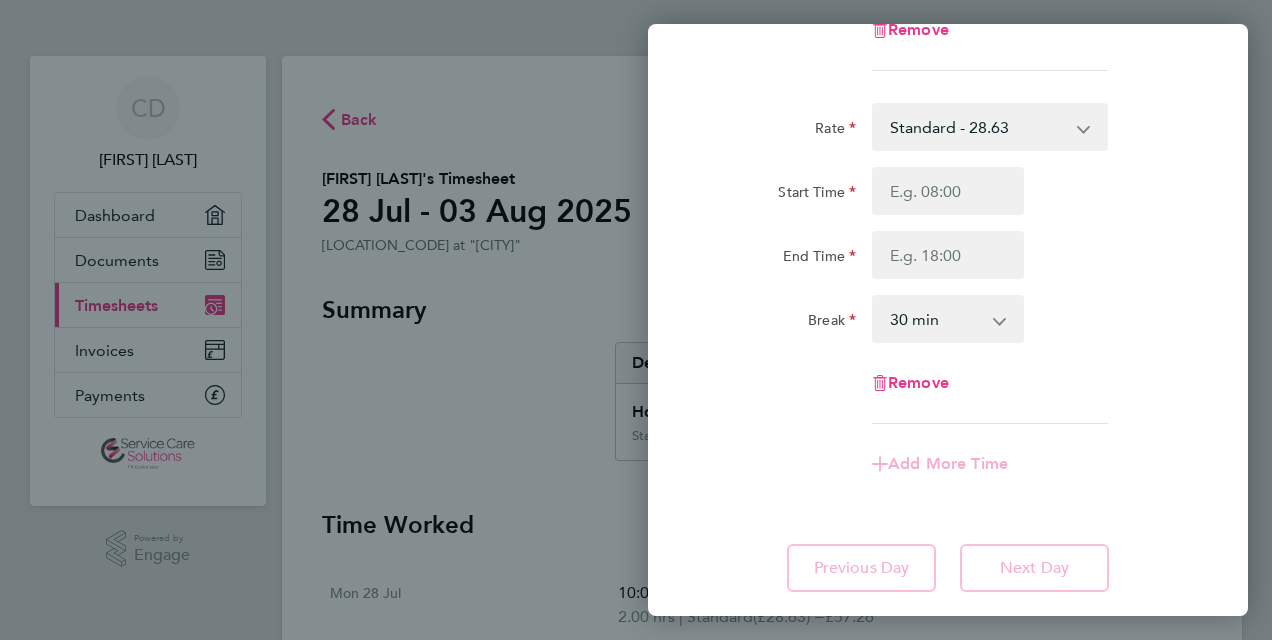 scroll, scrollTop: 443, scrollLeft: 0, axis: vertical 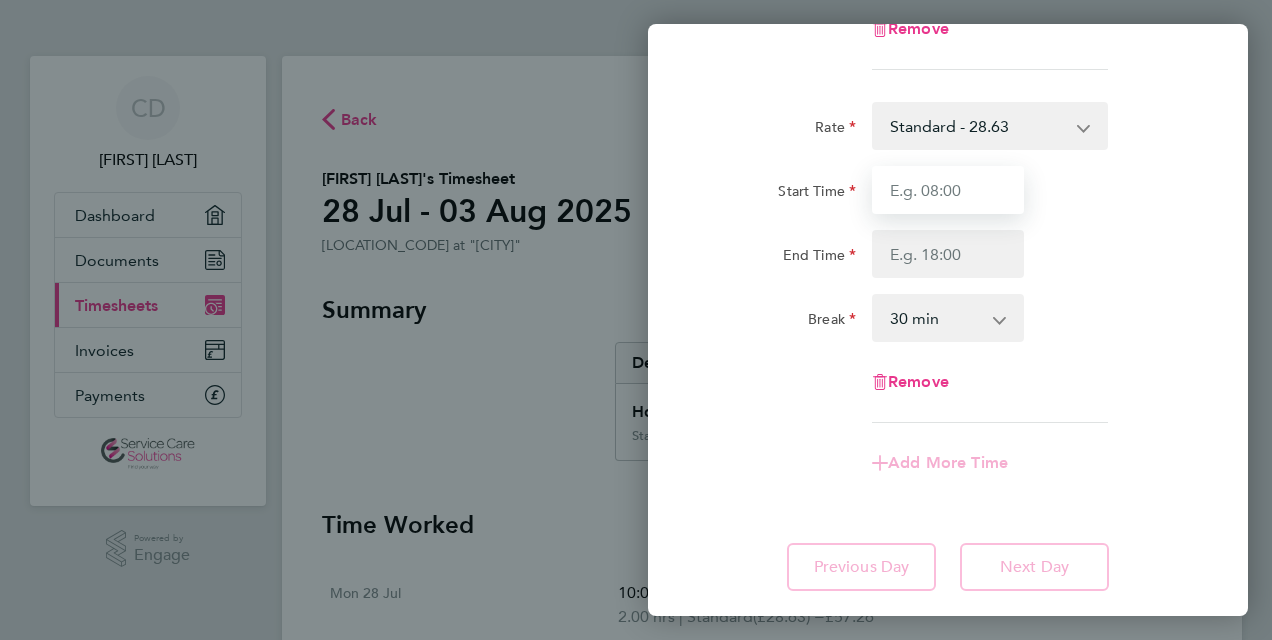 click on "Start Time" at bounding box center [948, 190] 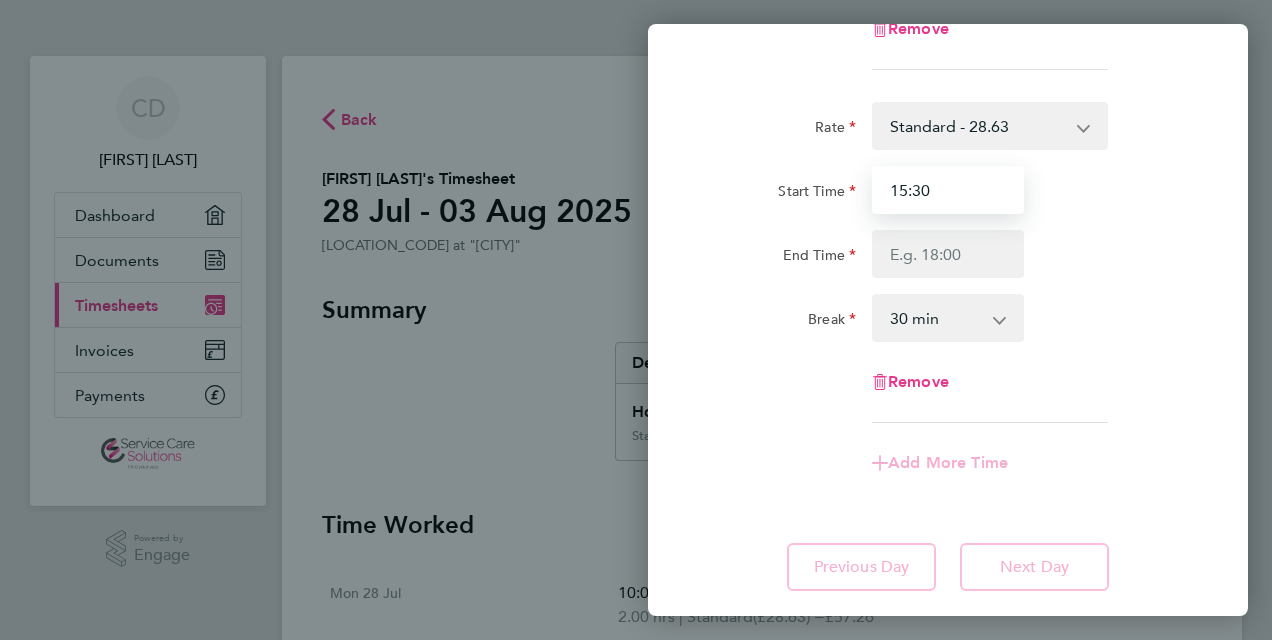 type on "15:30" 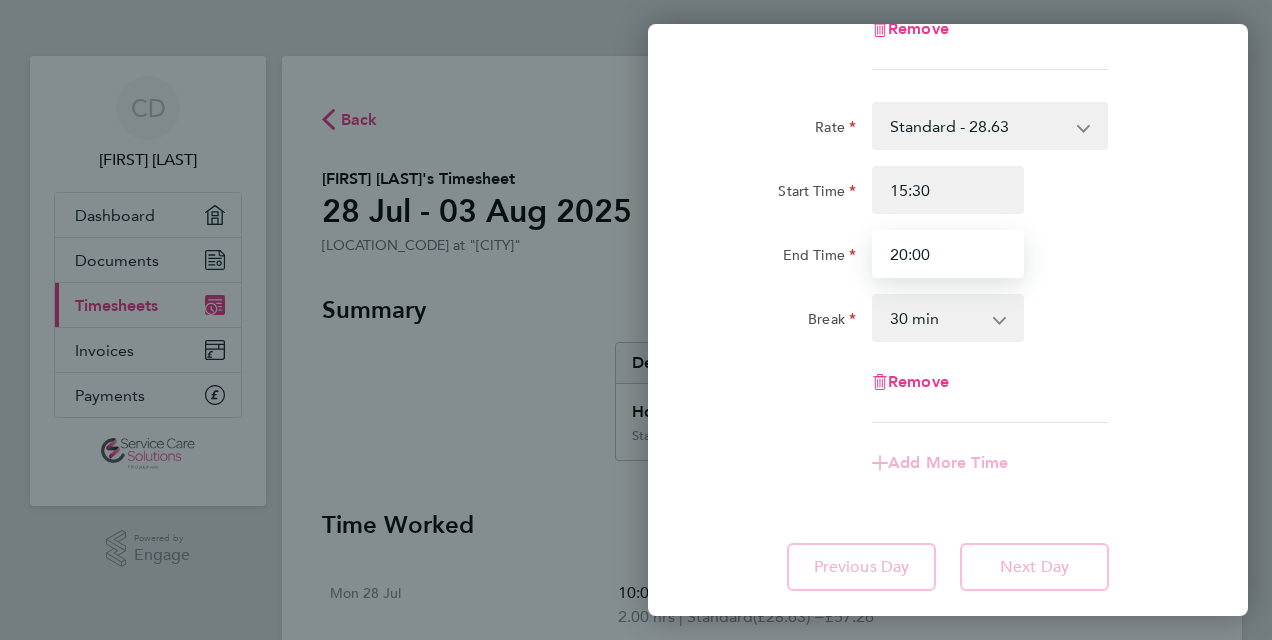 type on "20:00" 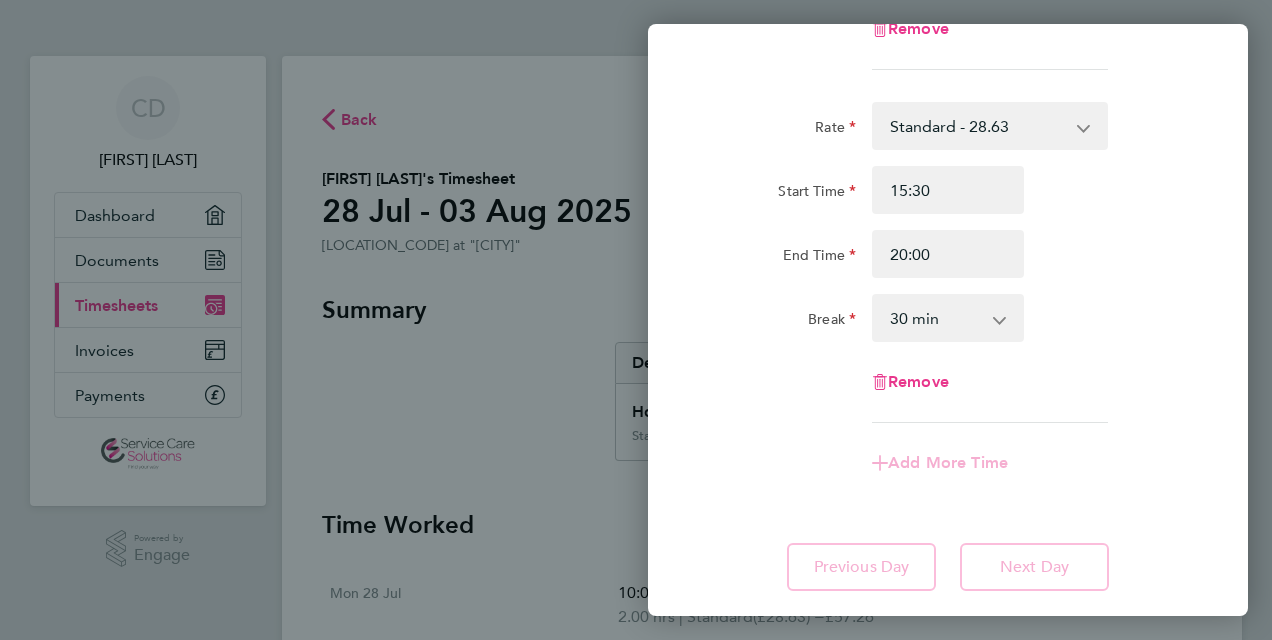 click on "0 min   15 min   30 min   45 min   60 min   75 min   90 min" at bounding box center (936, 318) 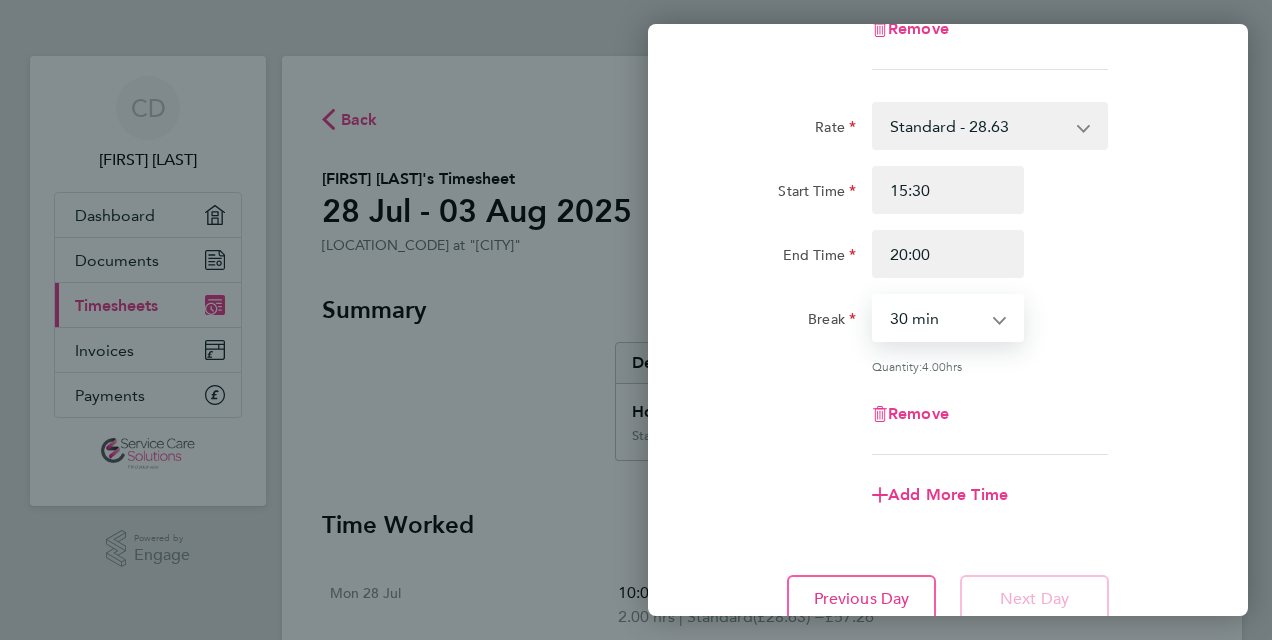 select on "0" 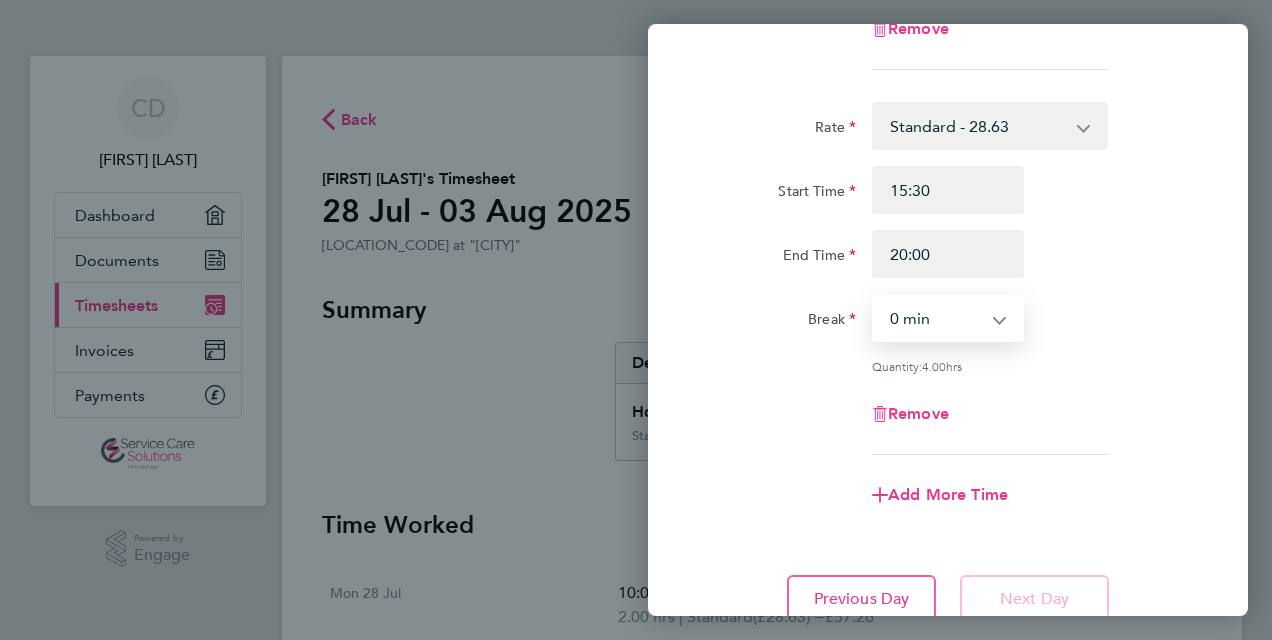 click on "0 min   15 min   30 min   45 min   60 min   75 min   90 min" at bounding box center (936, 318) 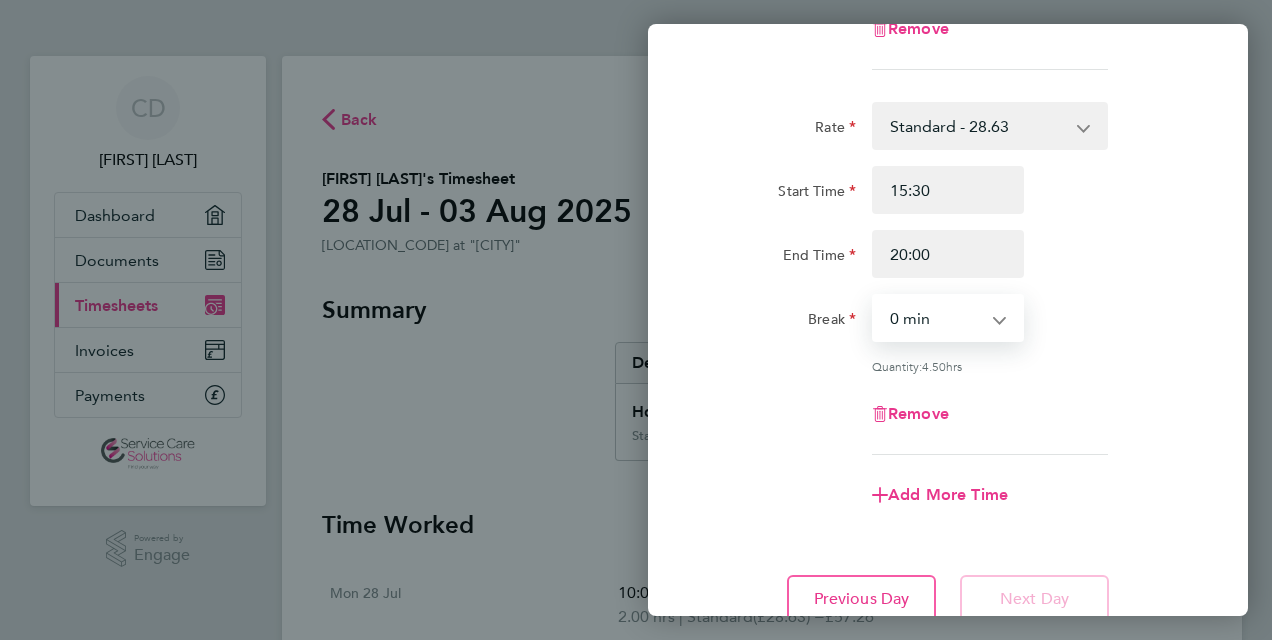 scroll, scrollTop: 598, scrollLeft: 0, axis: vertical 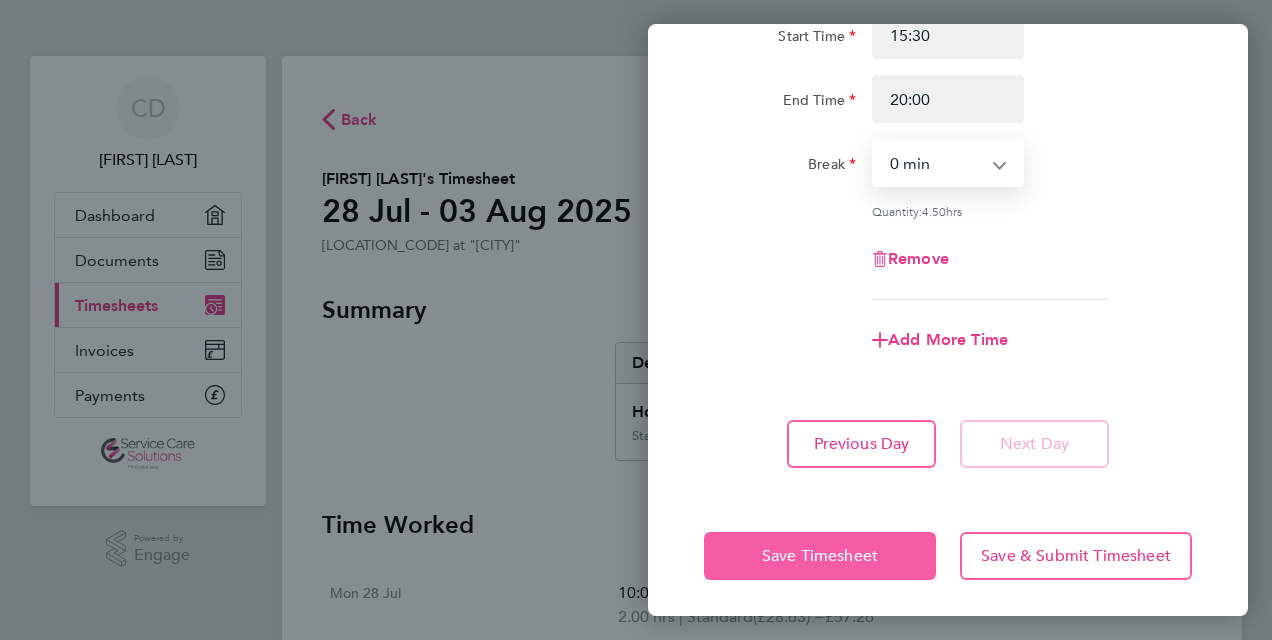 click on "Save Timesheet" 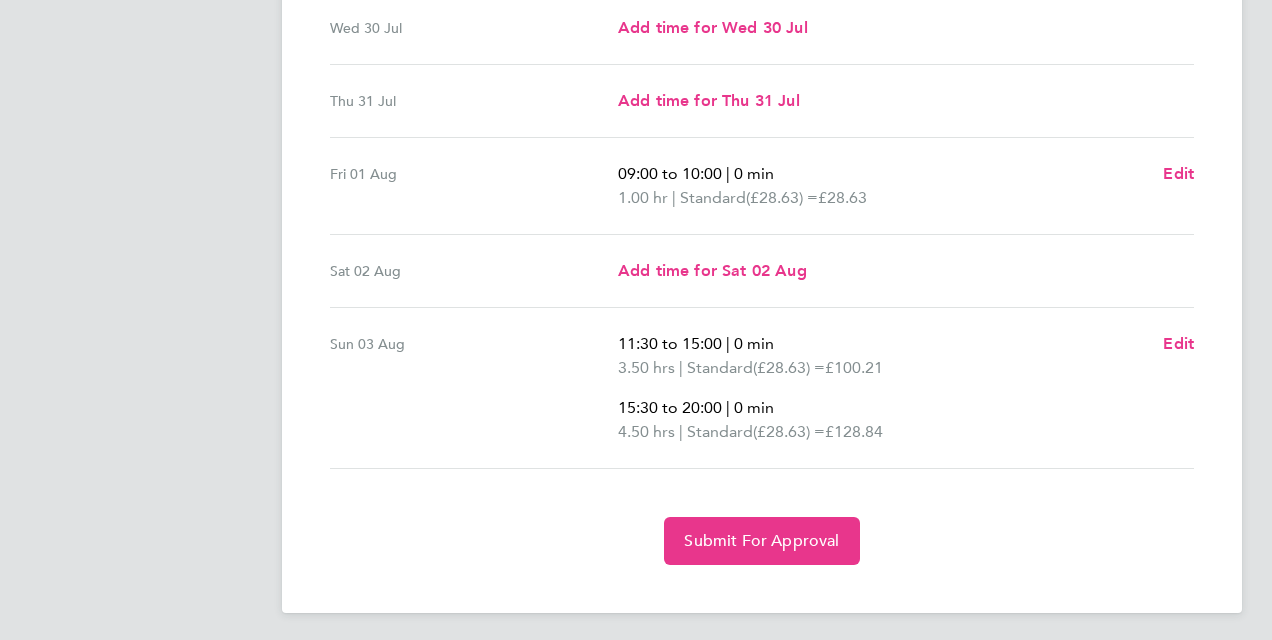 scroll, scrollTop: 801, scrollLeft: 0, axis: vertical 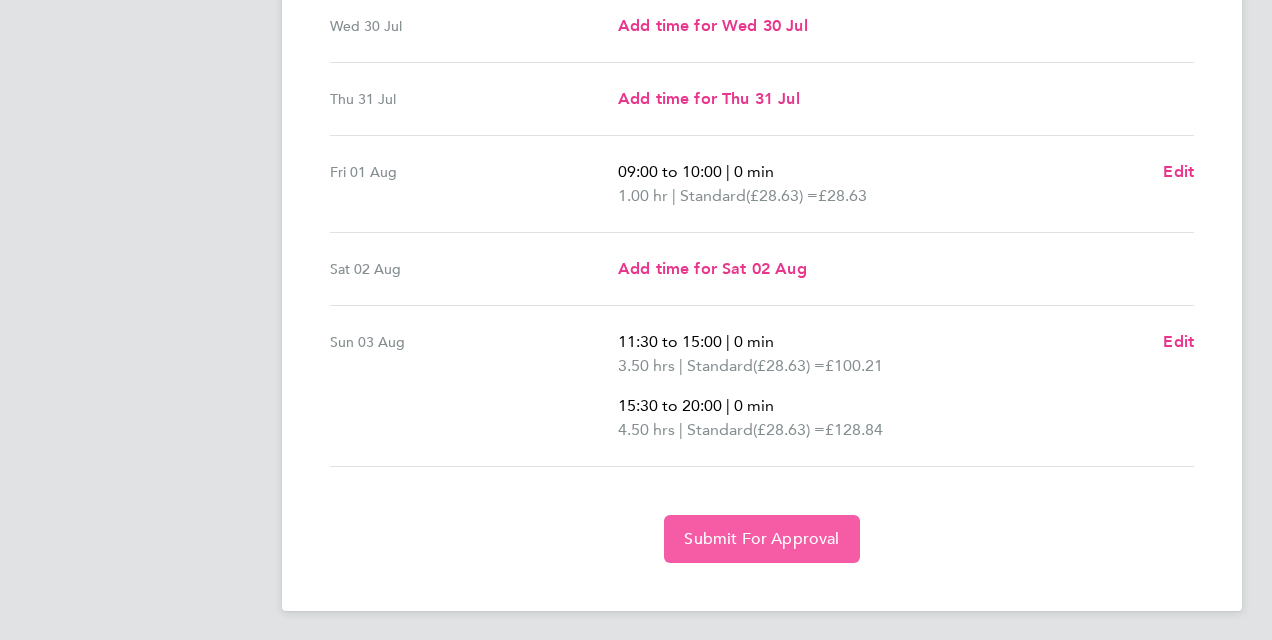 click on "Submit For Approval" 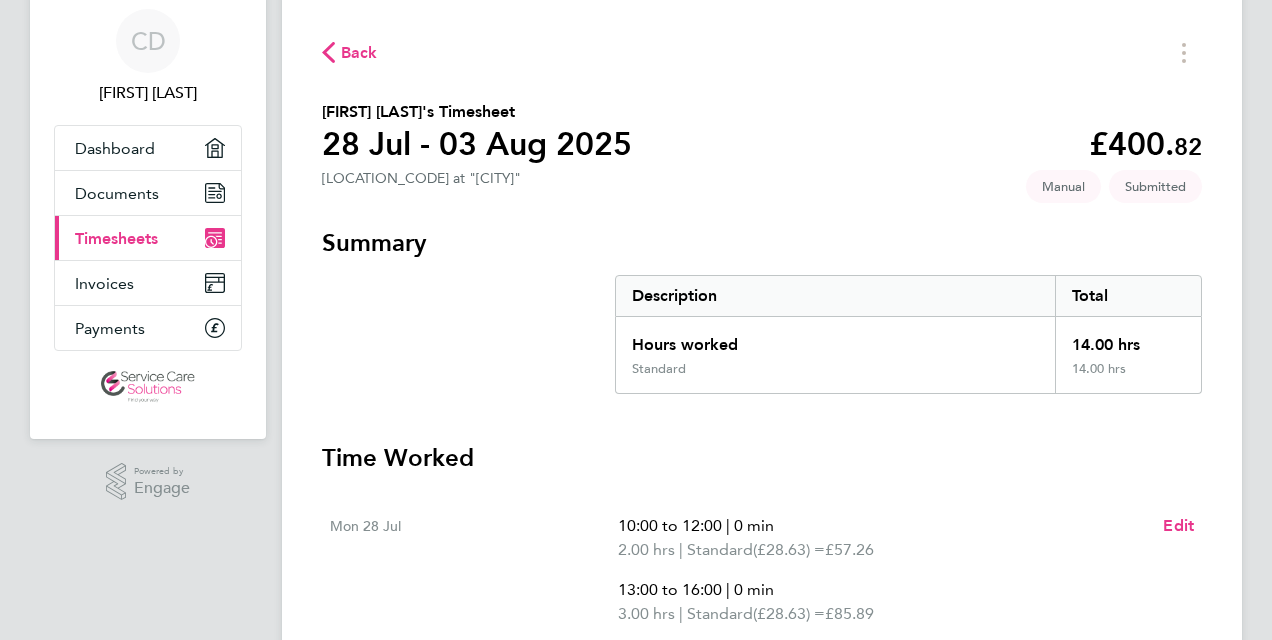scroll, scrollTop: 0, scrollLeft: 0, axis: both 